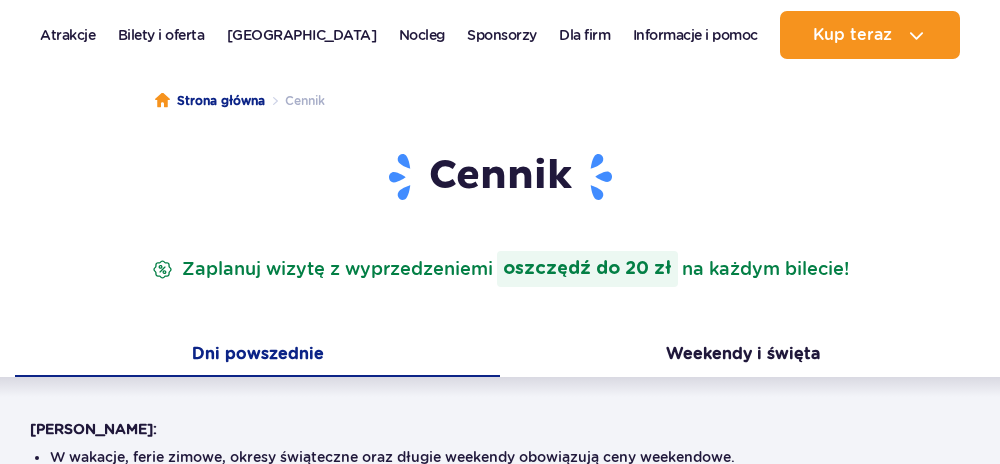 scroll, scrollTop: 0, scrollLeft: 0, axis: both 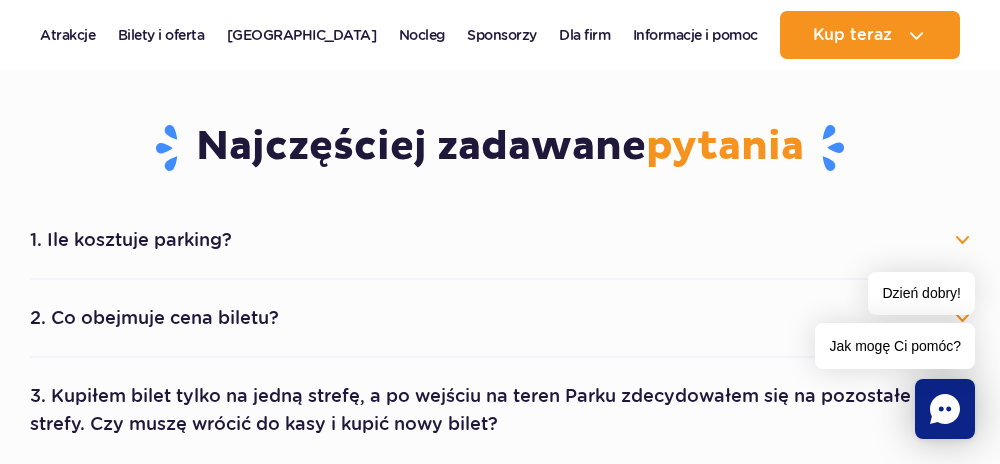 click on "2. Co obejmuje cena biletu?" at bounding box center (500, 318) 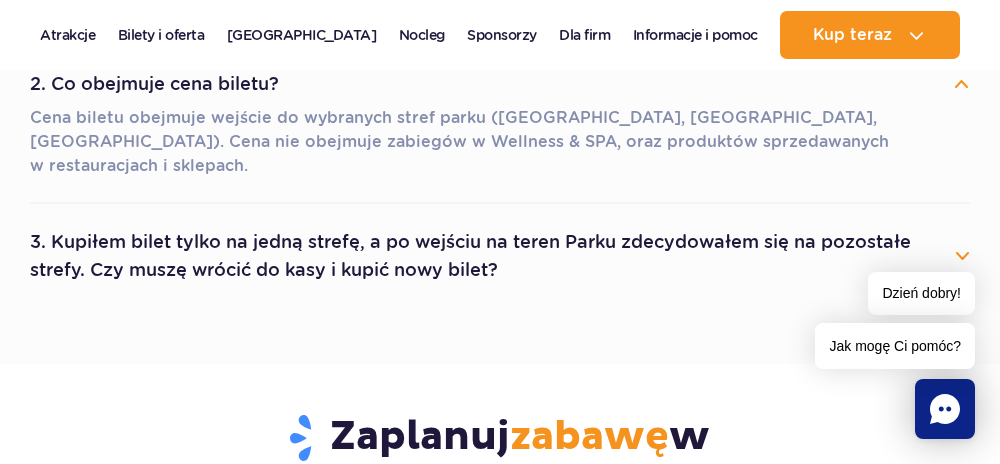 scroll, scrollTop: 1289, scrollLeft: 0, axis: vertical 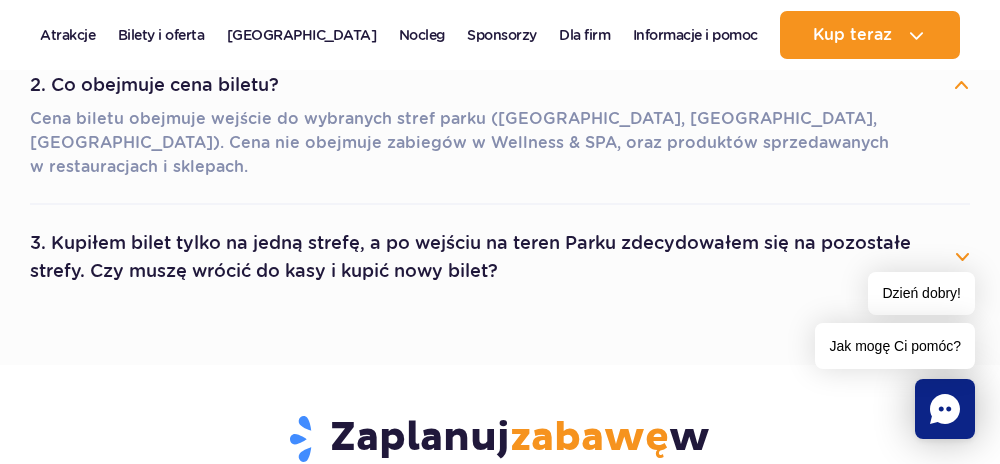 click on "3. Kupiłem bilet tylko na jedną strefę, a po wejściu na teren Parku zdecydowałem się na pozostałe strefy. Czy muszę wrócić do kasy i kupić nowy bilet?" at bounding box center [500, 257] 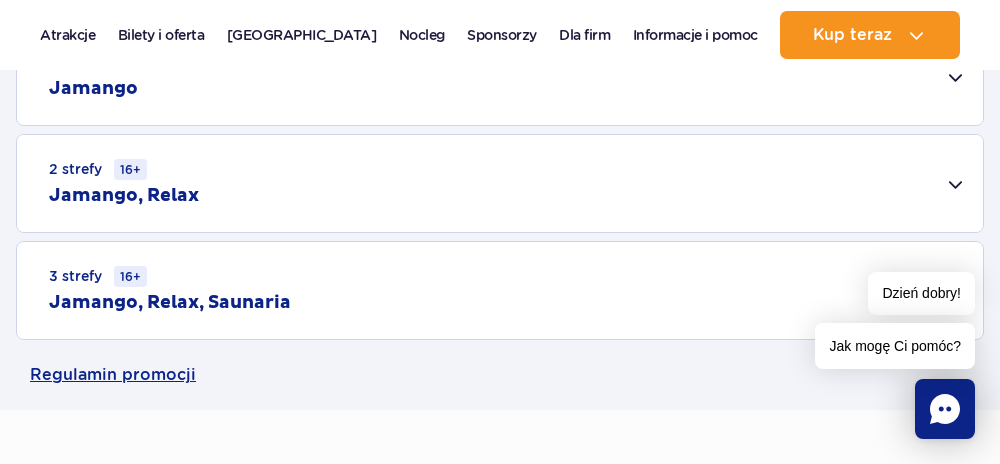 scroll, scrollTop: 0, scrollLeft: 0, axis: both 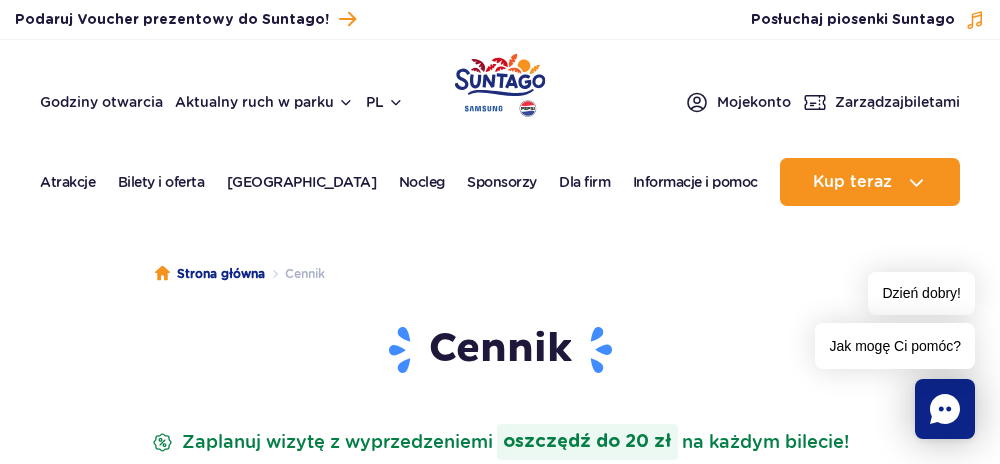 click on "Bilety i oferta" at bounding box center (161, 182) 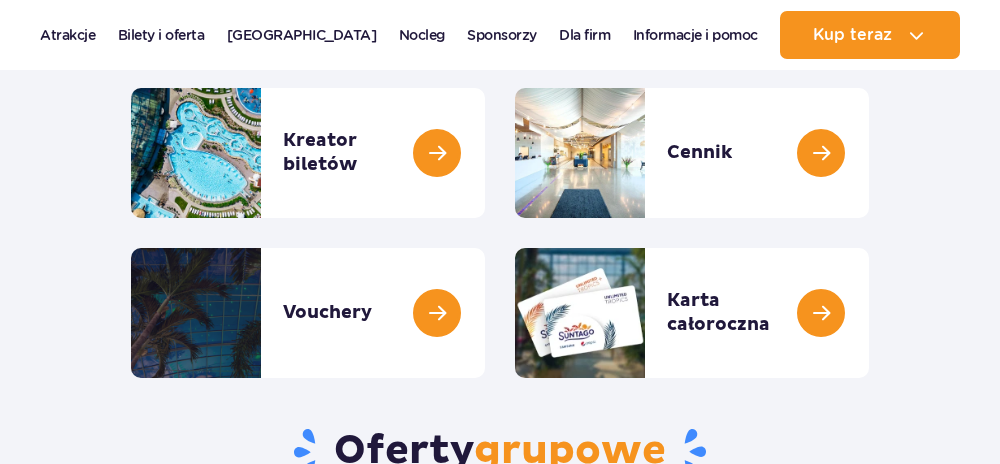 scroll, scrollTop: 293, scrollLeft: 0, axis: vertical 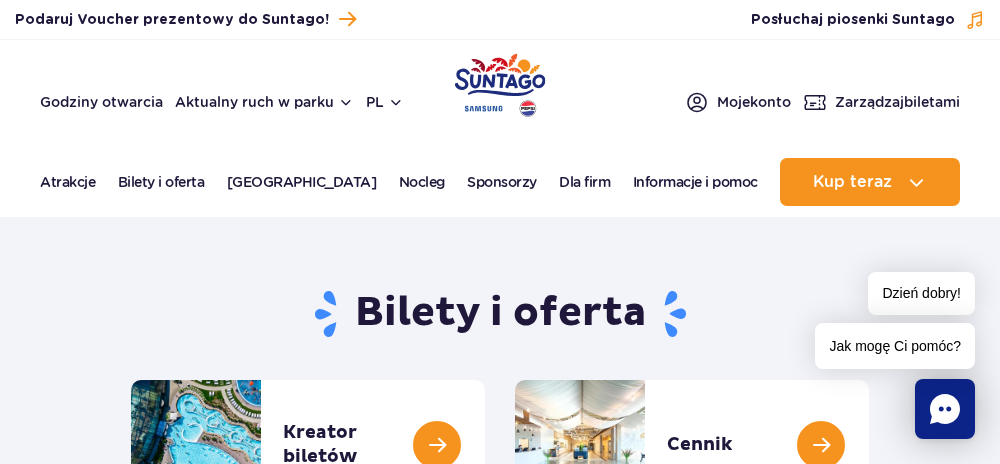 click at bounding box center (869, 445) 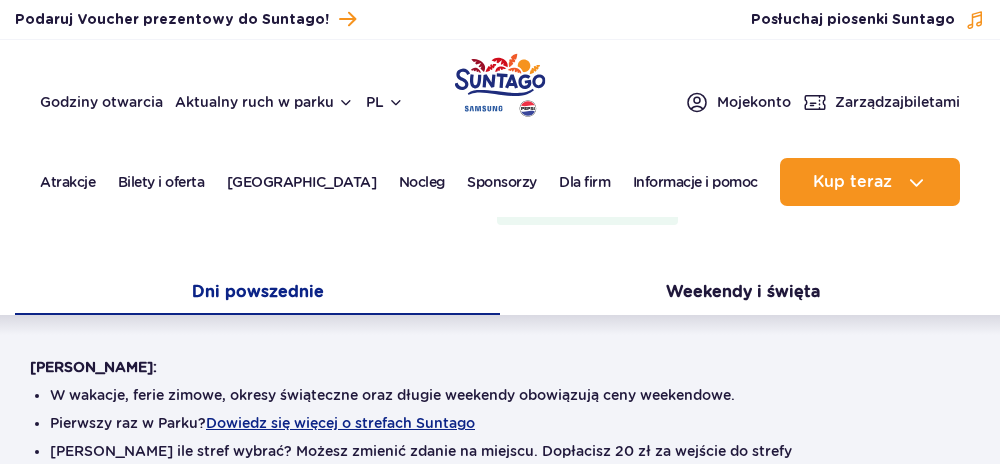 scroll, scrollTop: 0, scrollLeft: 0, axis: both 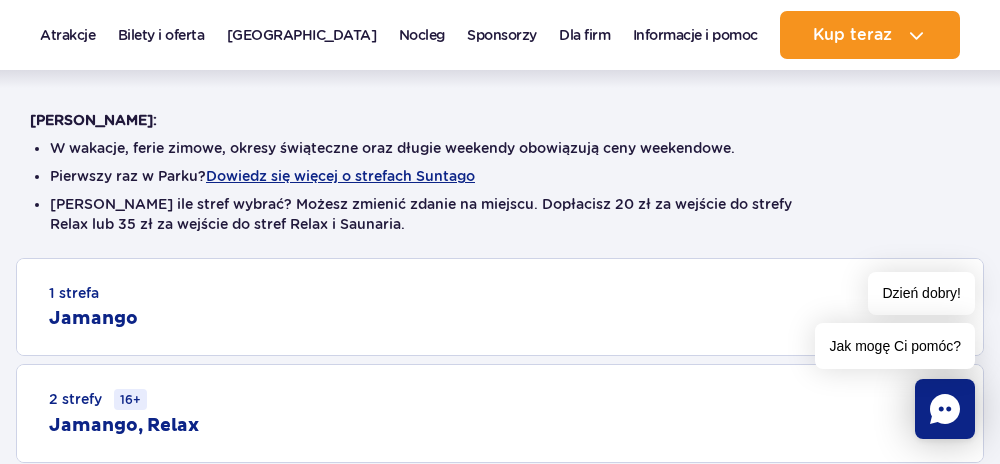 click on "Dowiedz się więcej o strefach Suntago" at bounding box center (340, 176) 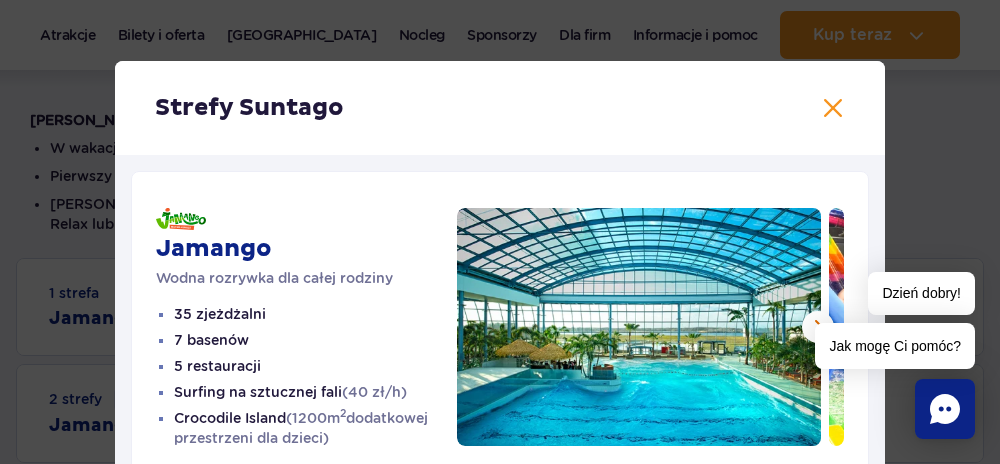 scroll, scrollTop: 0, scrollLeft: 0, axis: both 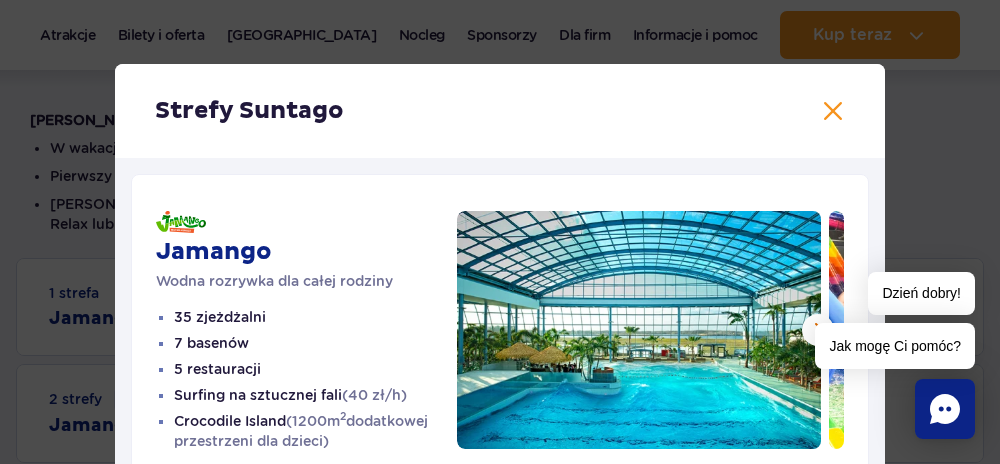 click at bounding box center [833, 111] 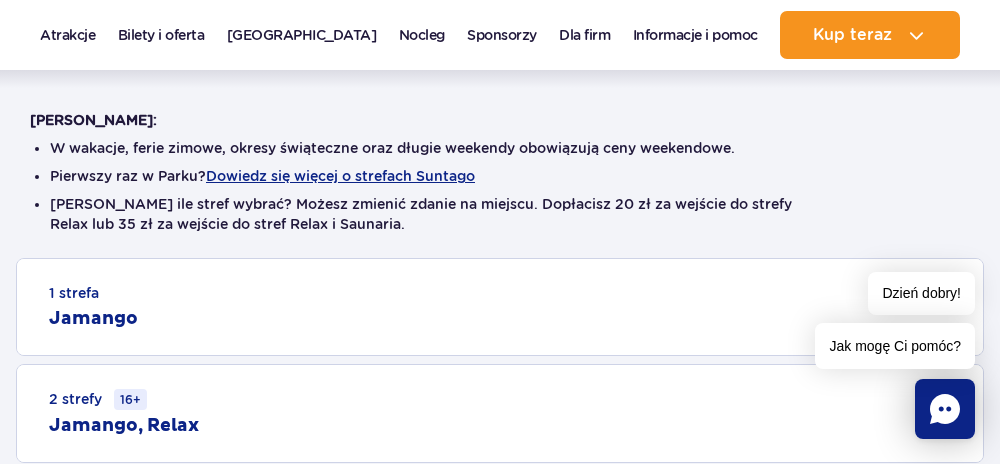 click on "1 strefa
Jamango" at bounding box center (500, 307) 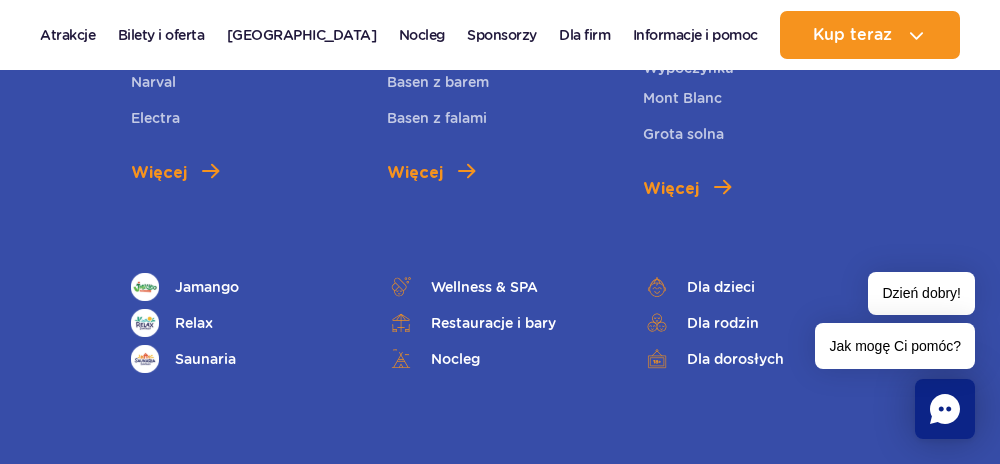 scroll, scrollTop: 3942, scrollLeft: 0, axis: vertical 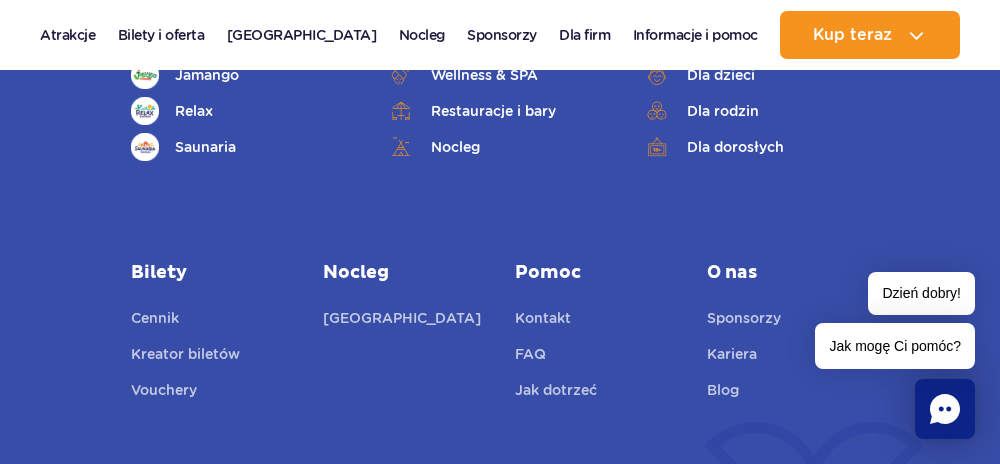 click on "[GEOGRAPHIC_DATA]" at bounding box center [402, 321] 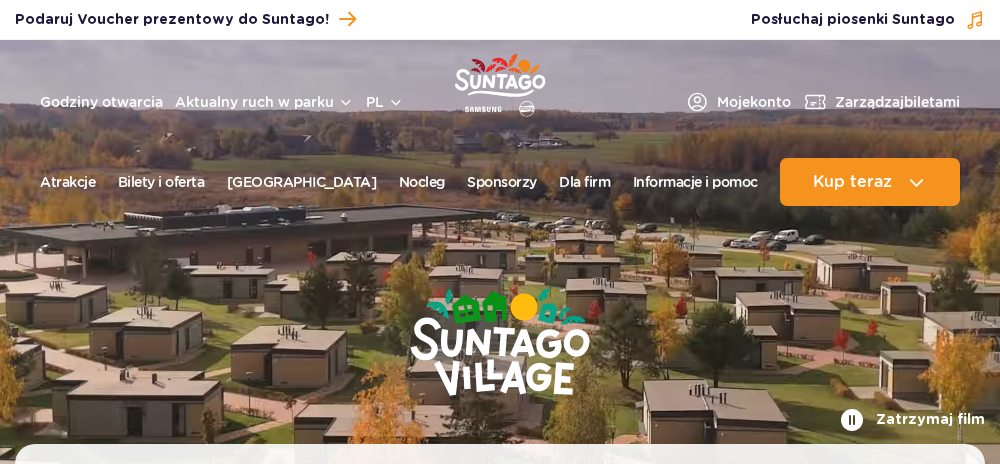 scroll, scrollTop: 0, scrollLeft: 0, axis: both 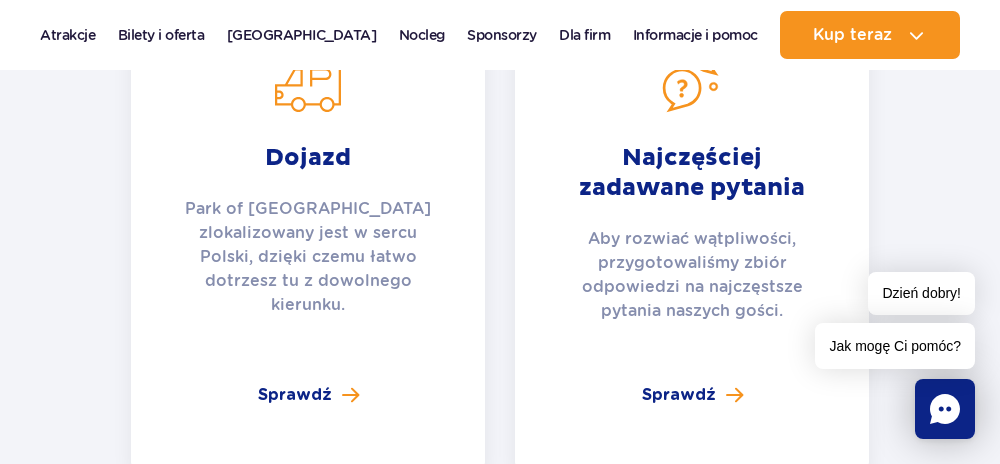click at bounding box center (734, 395) 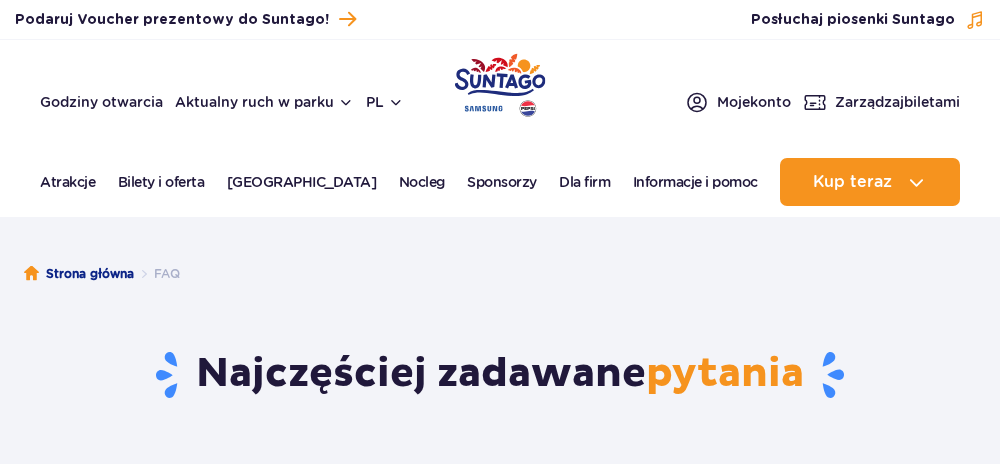scroll, scrollTop: 0, scrollLeft: 0, axis: both 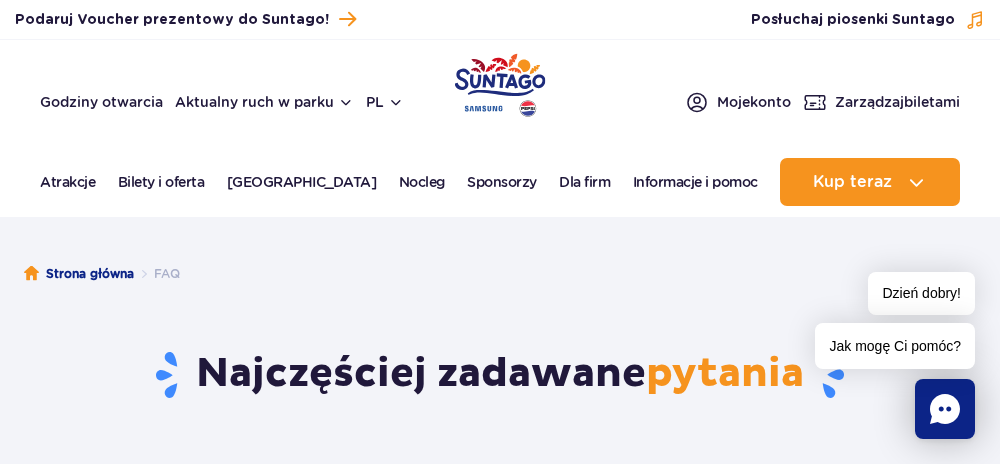 click on "Nocleg" at bounding box center (422, 182) 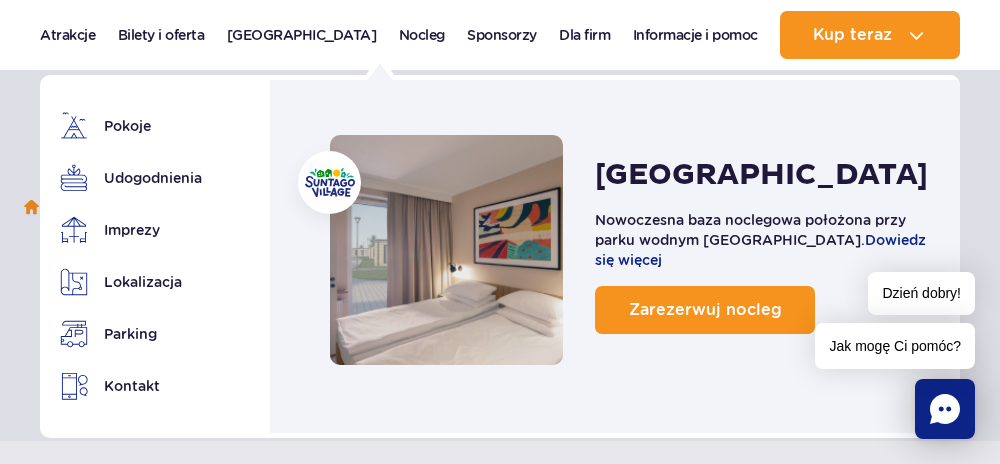 scroll, scrollTop: 66, scrollLeft: 0, axis: vertical 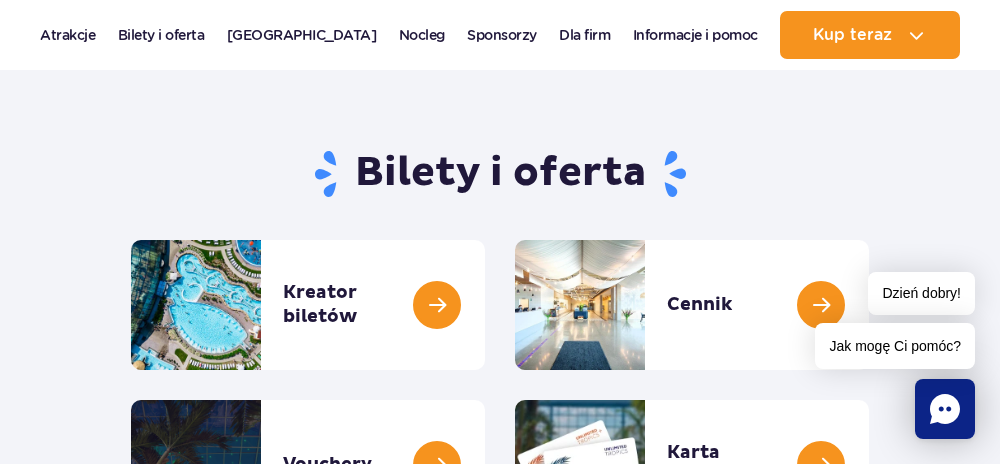 click at bounding box center [916, 35] 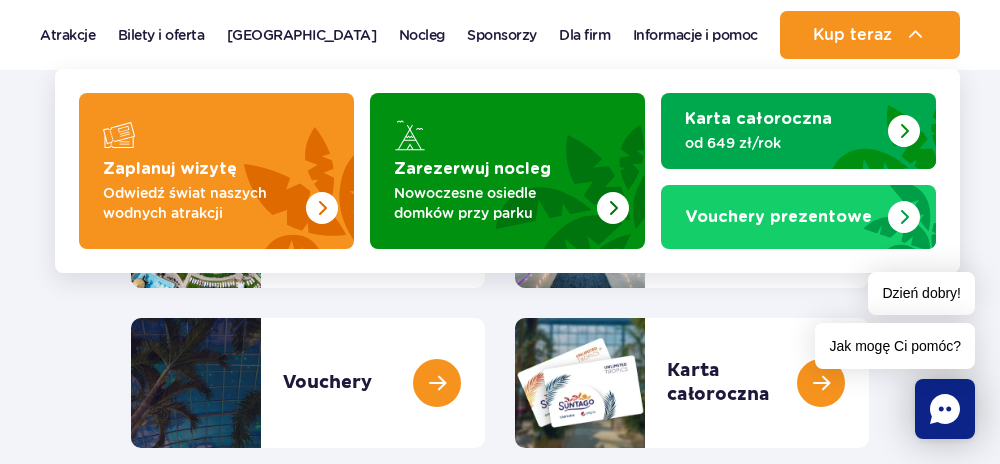 scroll, scrollTop: 229, scrollLeft: 0, axis: vertical 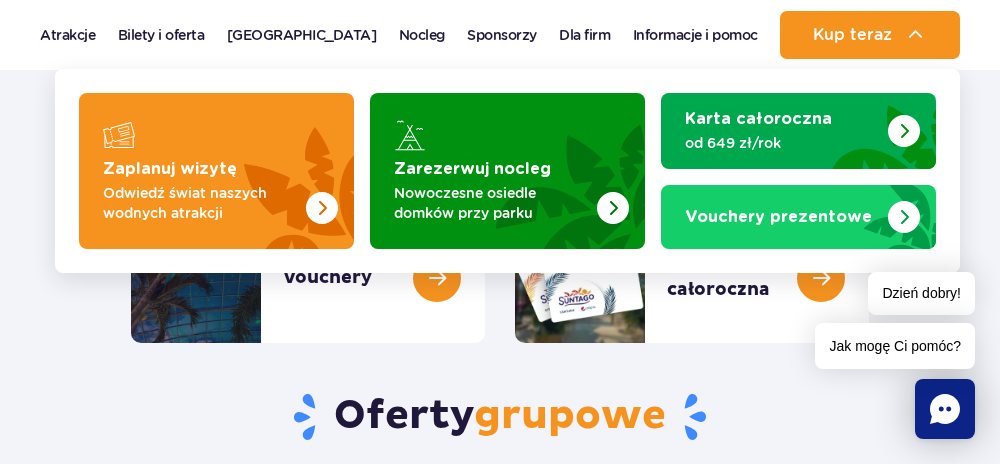 click at bounding box center [216, 171] 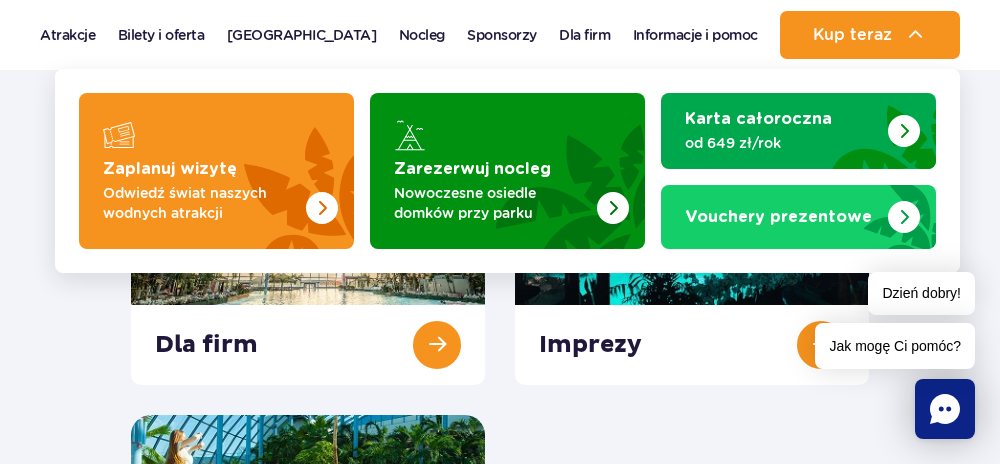 scroll, scrollTop: 672, scrollLeft: 0, axis: vertical 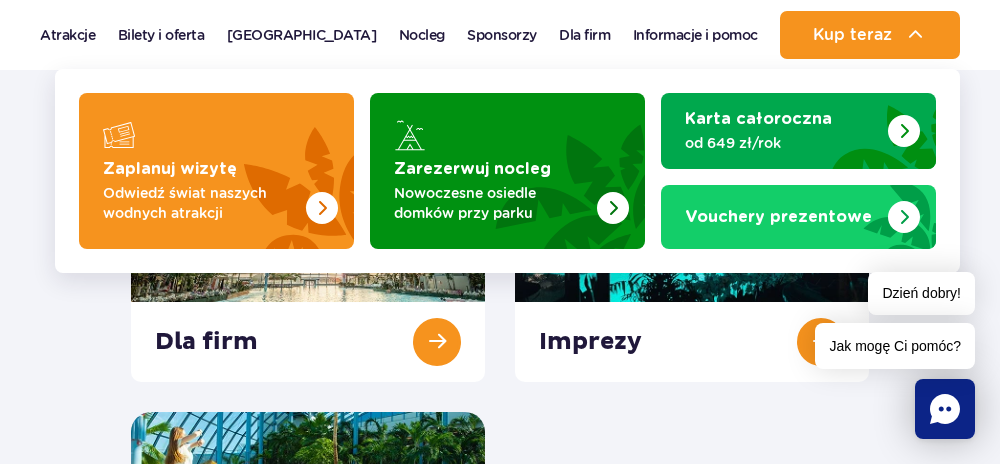 click at bounding box center (507, 171) 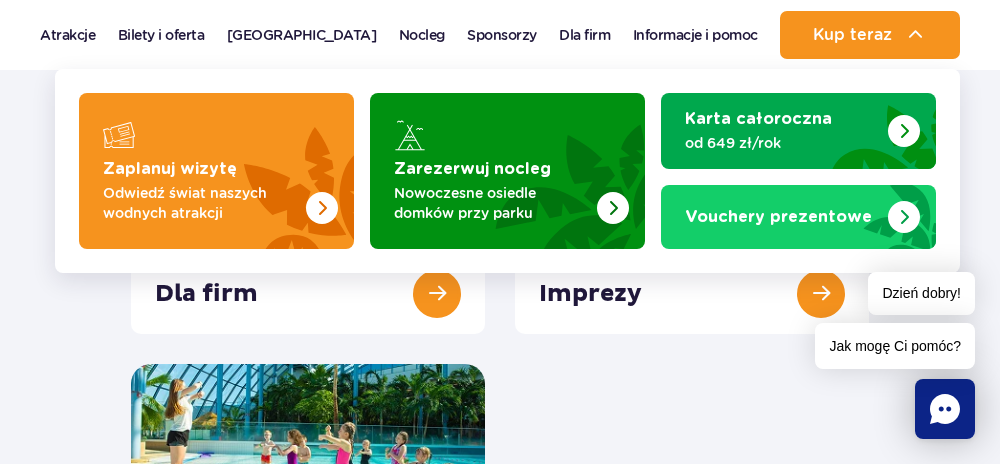 scroll, scrollTop: 736, scrollLeft: 0, axis: vertical 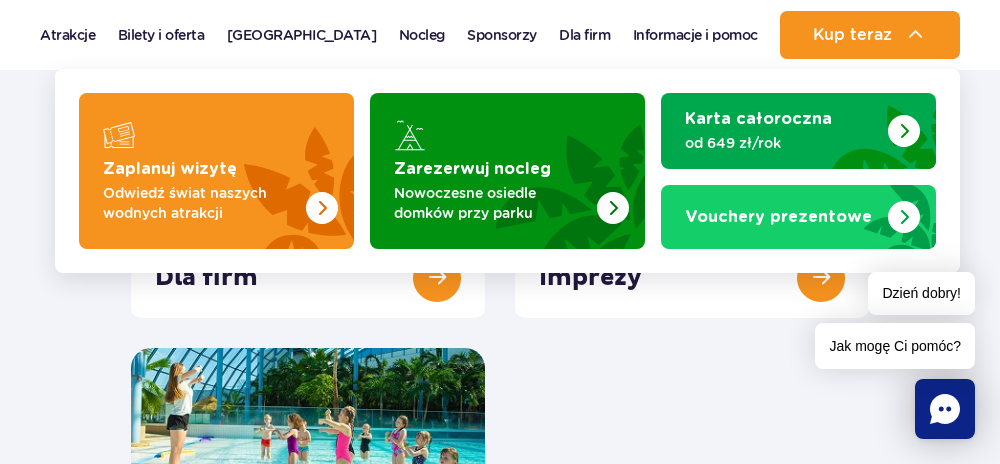 click at bounding box center (216, 171) 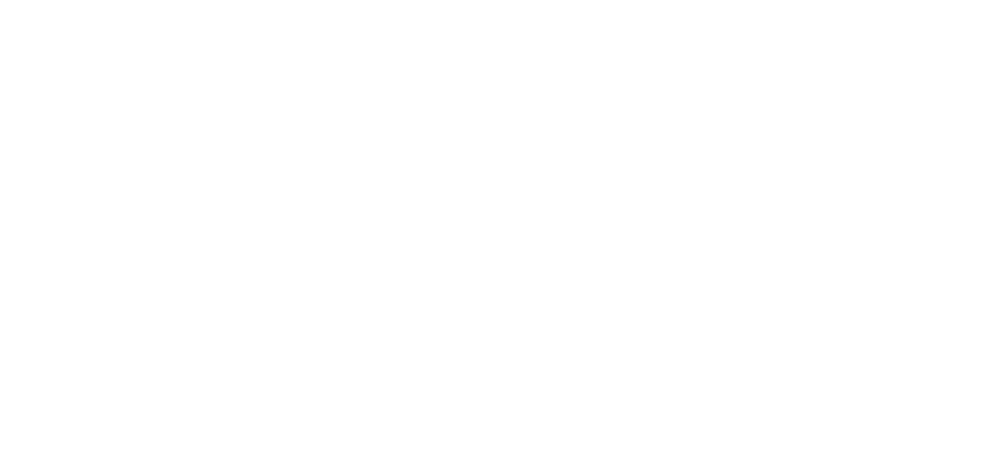 scroll, scrollTop: 0, scrollLeft: 0, axis: both 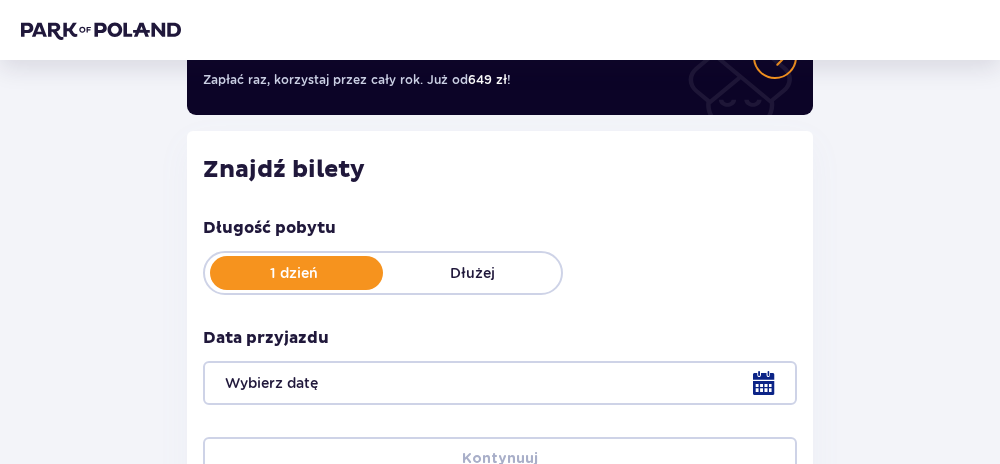click on "Dłużej" at bounding box center (472, 273) 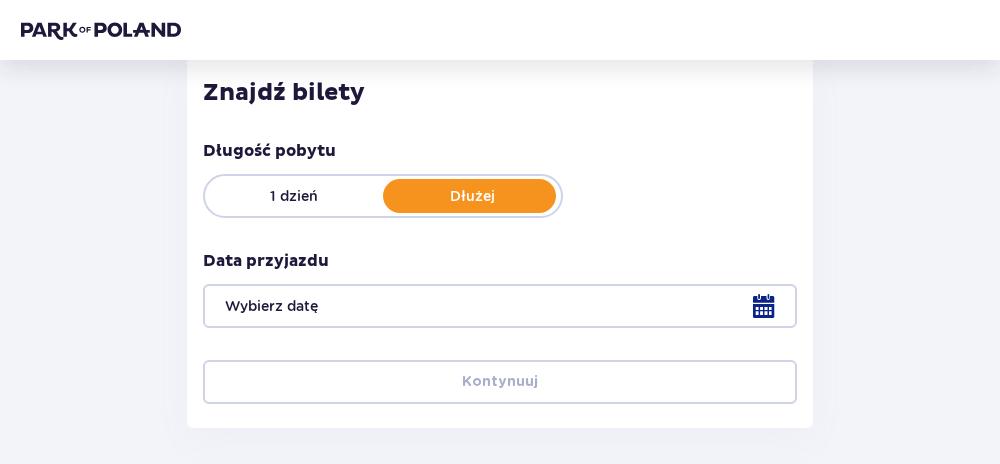 scroll, scrollTop: 308, scrollLeft: 0, axis: vertical 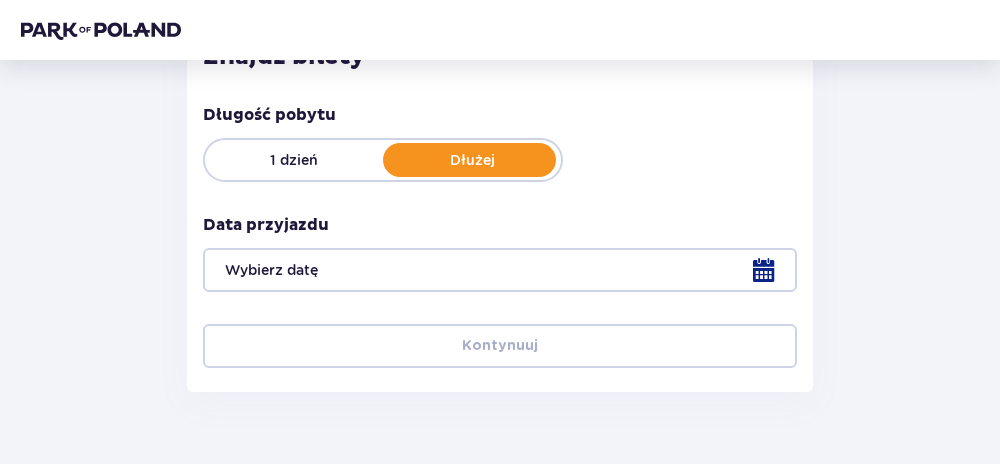 click at bounding box center [500, 270] 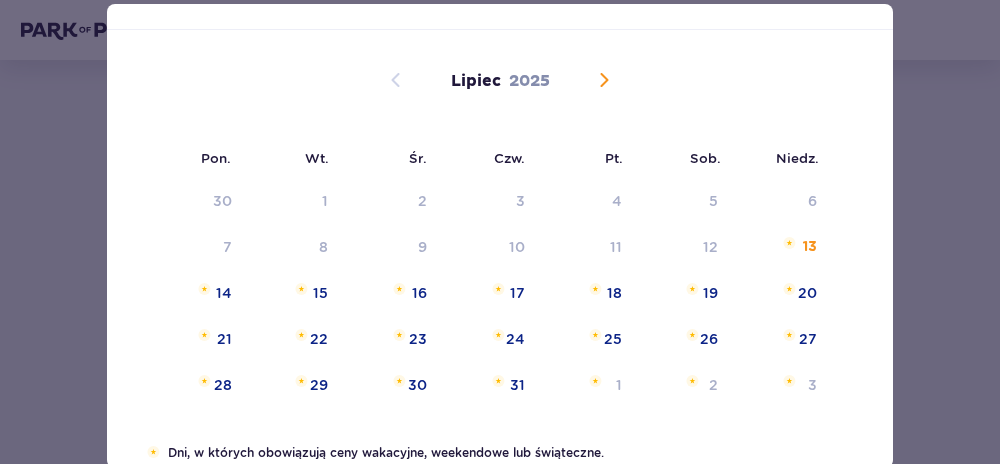 scroll, scrollTop: 79, scrollLeft: 0, axis: vertical 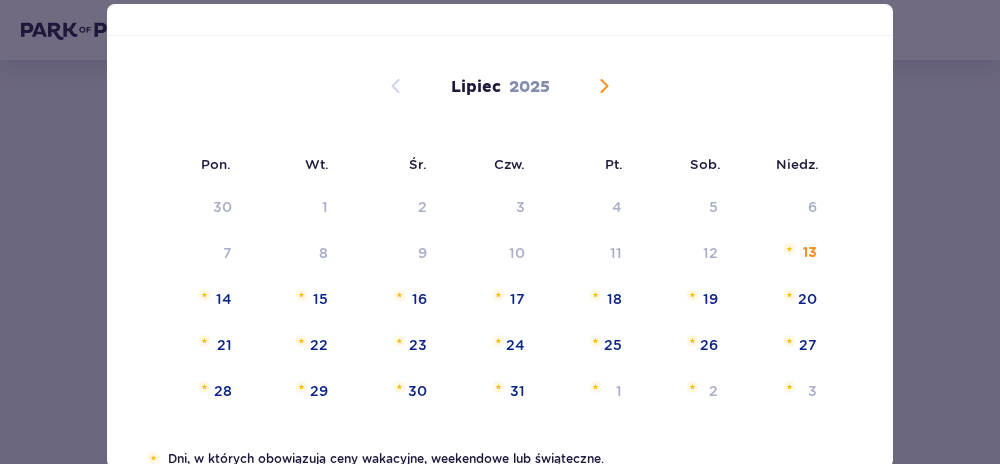 click at bounding box center [604, 86] 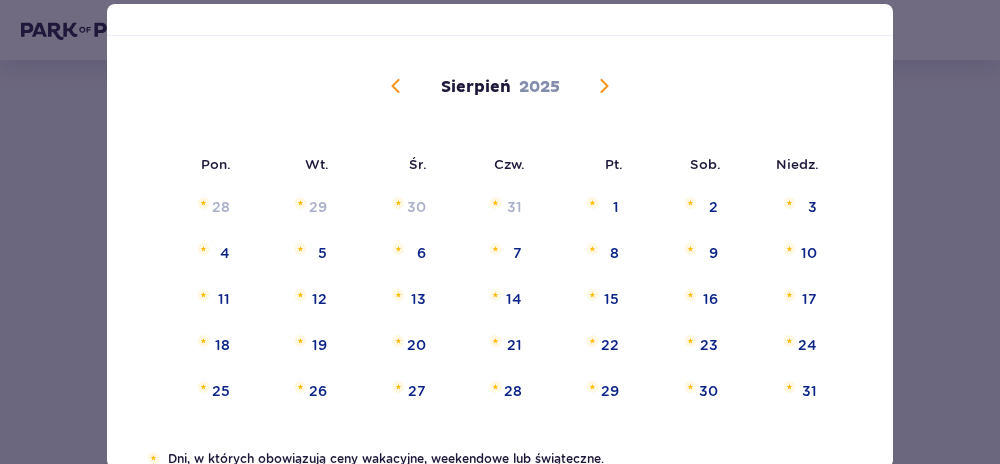 click on "29" at bounding box center [610, 391] 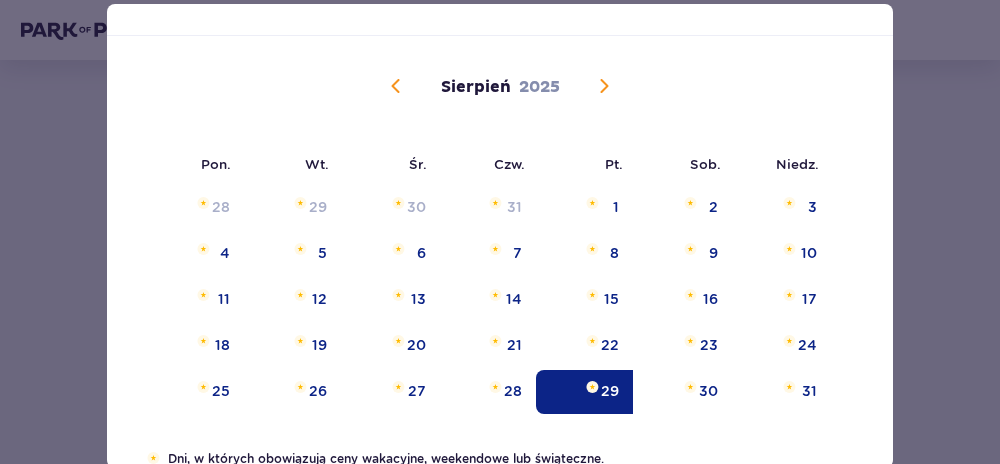 click on "30" at bounding box center [708, 391] 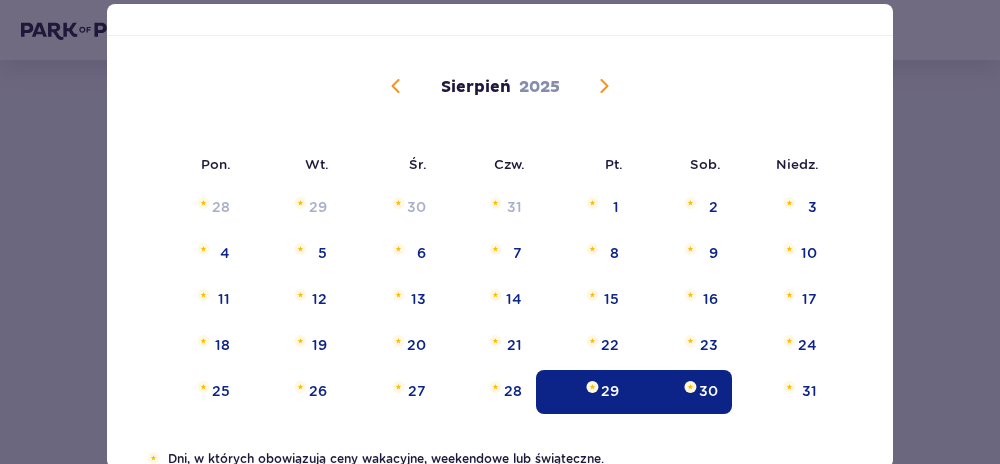 type on "[DATE] - [DATE]" 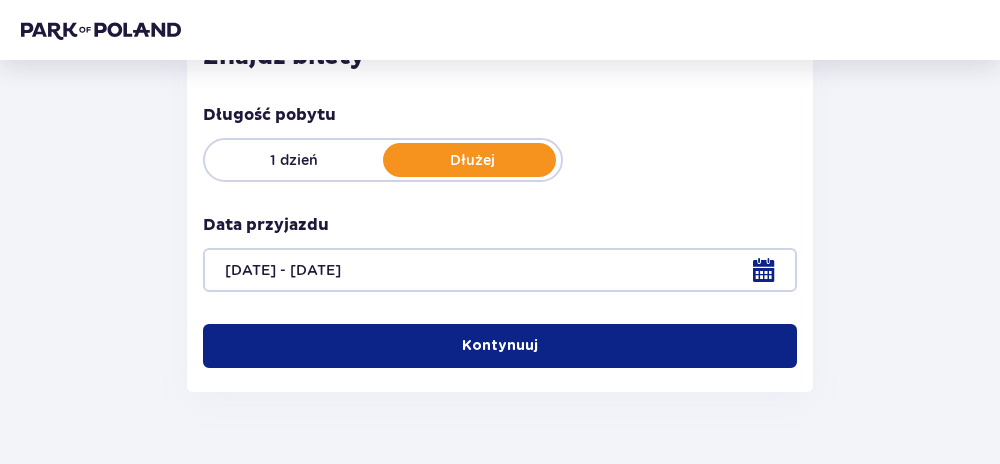 scroll, scrollTop: 302, scrollLeft: 0, axis: vertical 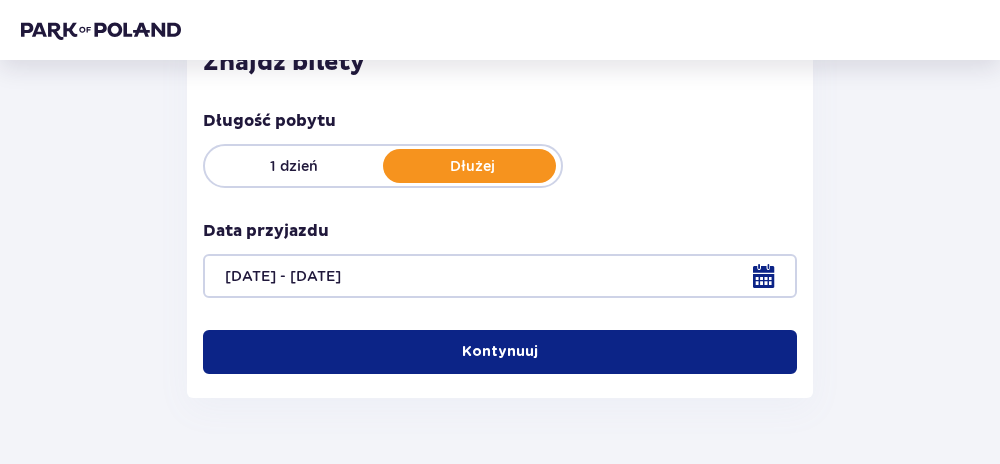click on "Kontynuuj" at bounding box center (500, 352) 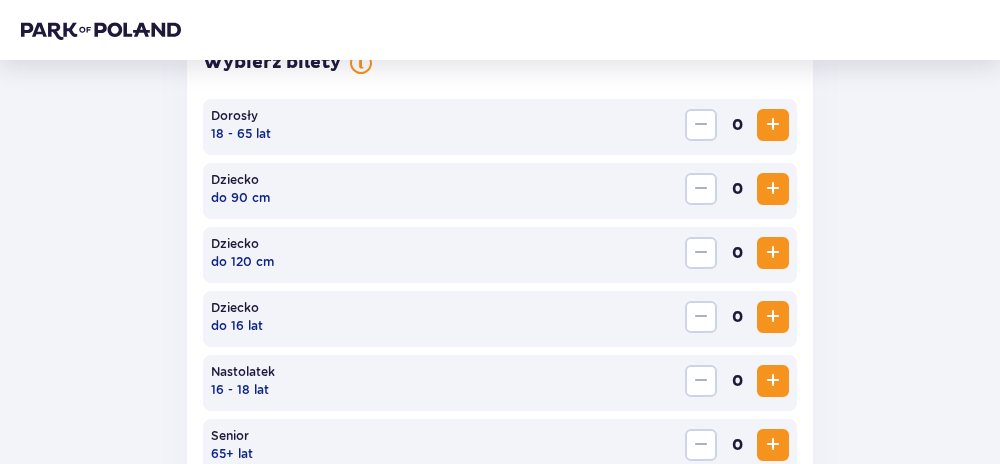 scroll, scrollTop: 616, scrollLeft: 0, axis: vertical 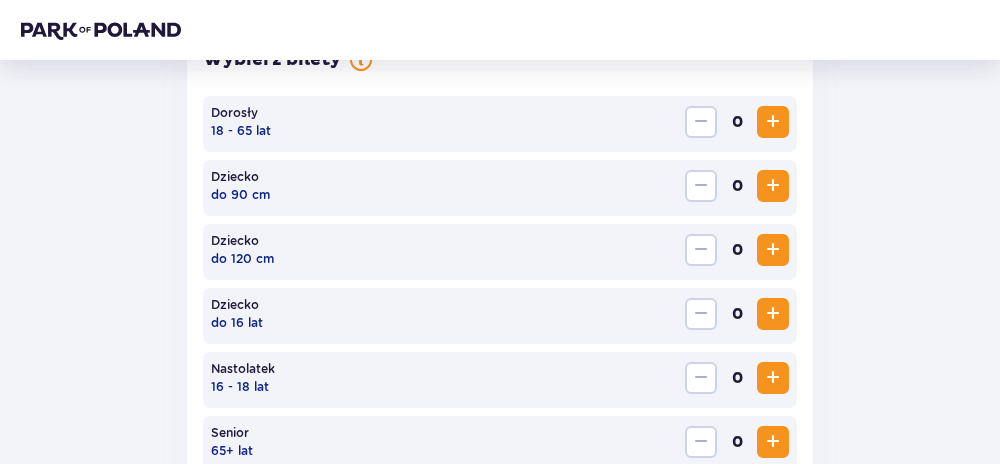 click at bounding box center [773, 250] 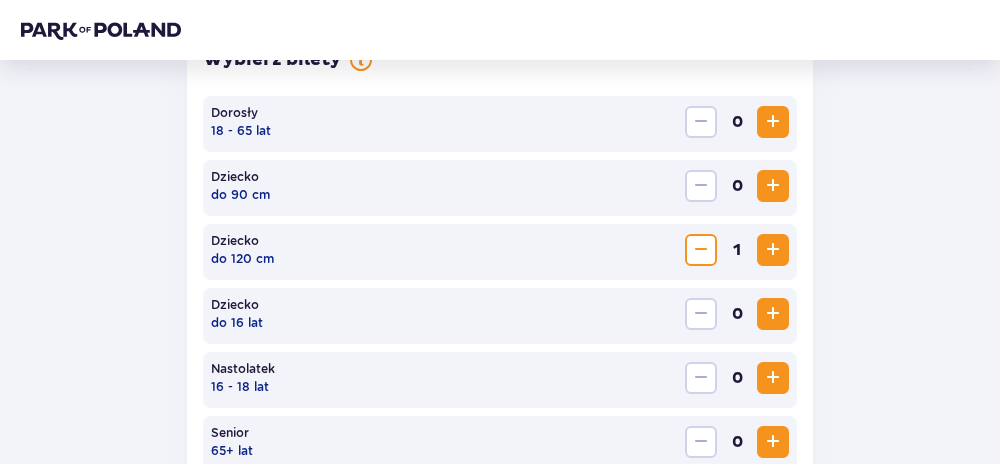 click at bounding box center (773, 378) 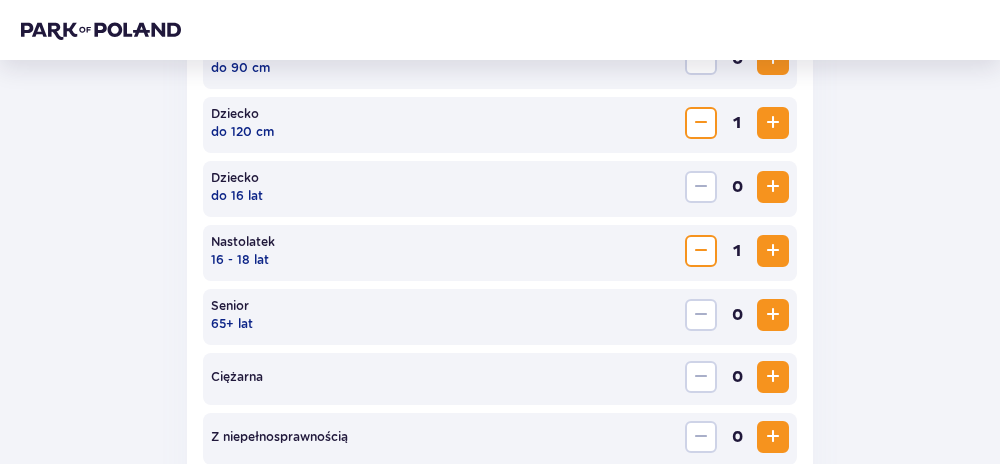 scroll, scrollTop: 748, scrollLeft: 0, axis: vertical 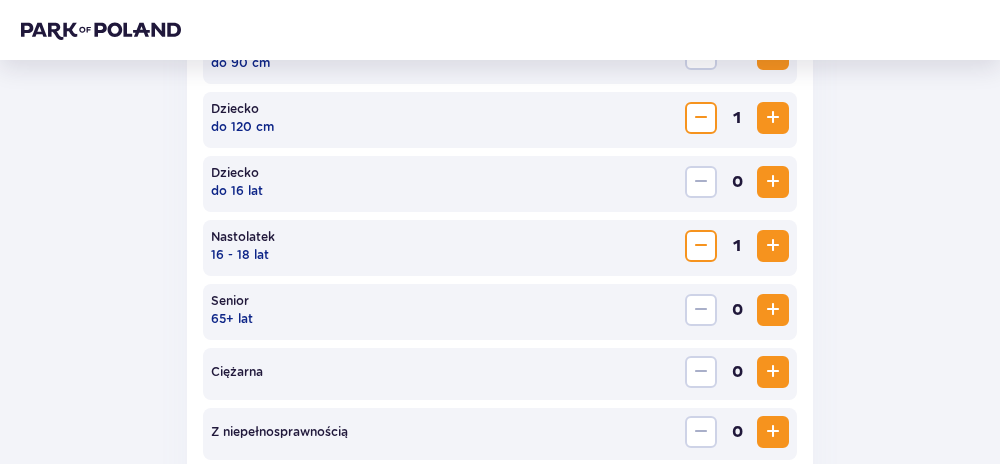 click at bounding box center [773, 432] 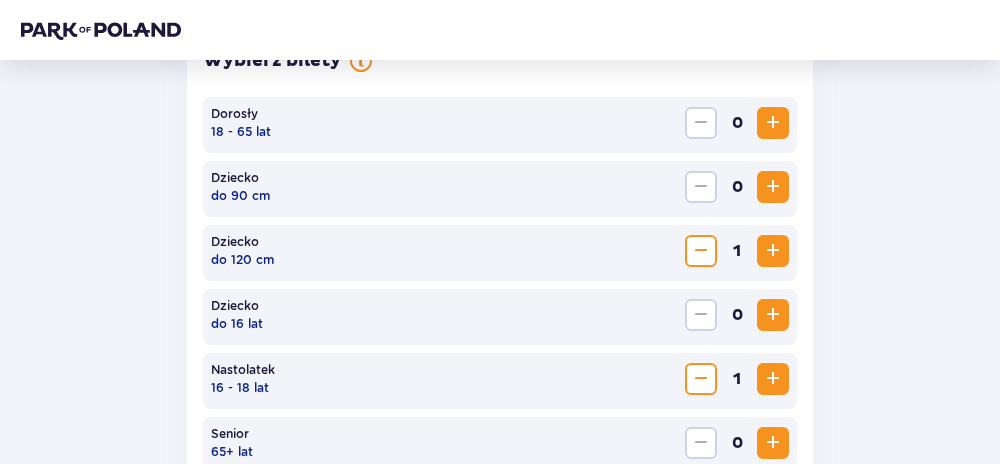 scroll, scrollTop: 609, scrollLeft: 0, axis: vertical 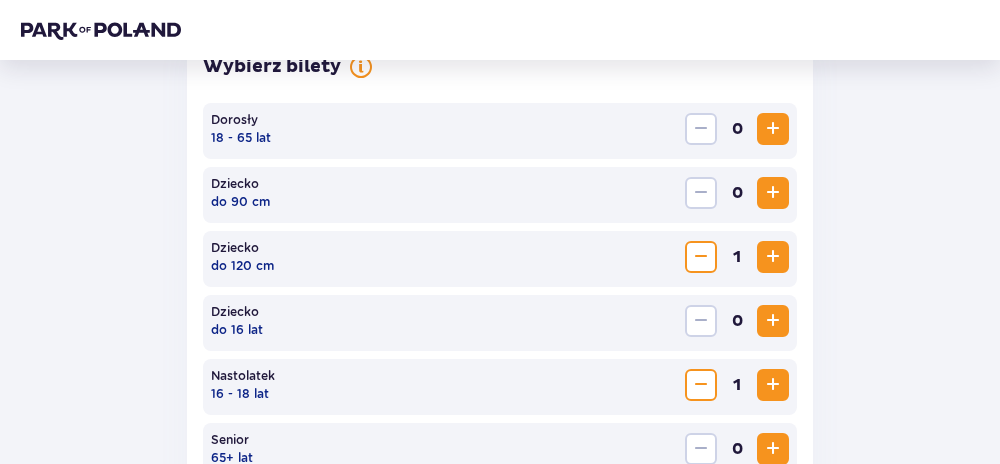 click at bounding box center [773, 129] 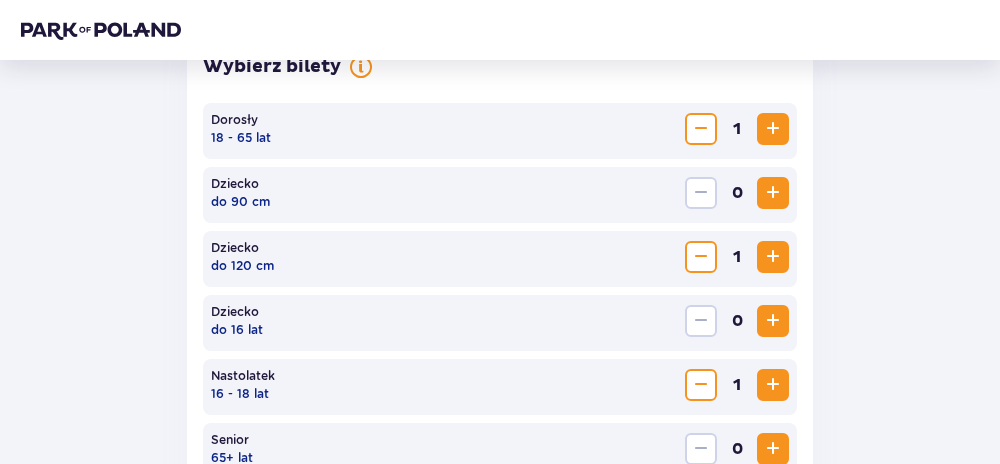 click at bounding box center (773, 129) 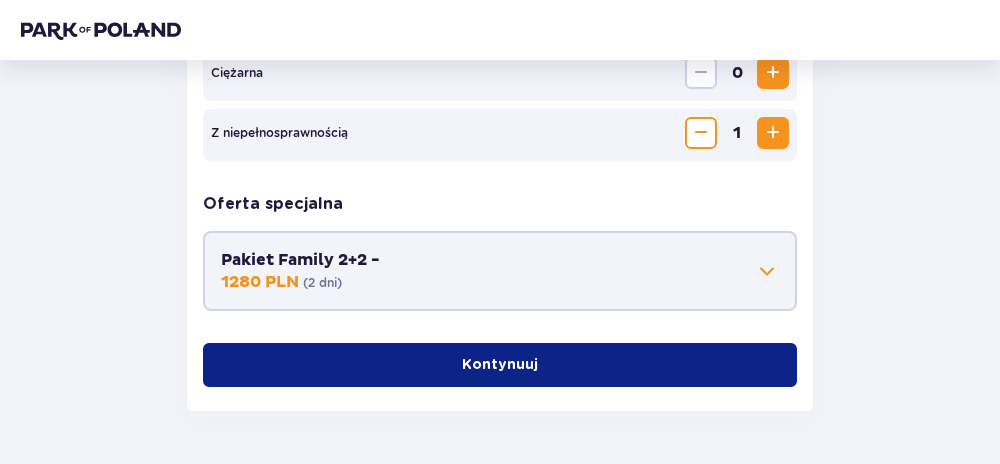 scroll, scrollTop: 1050, scrollLeft: 0, axis: vertical 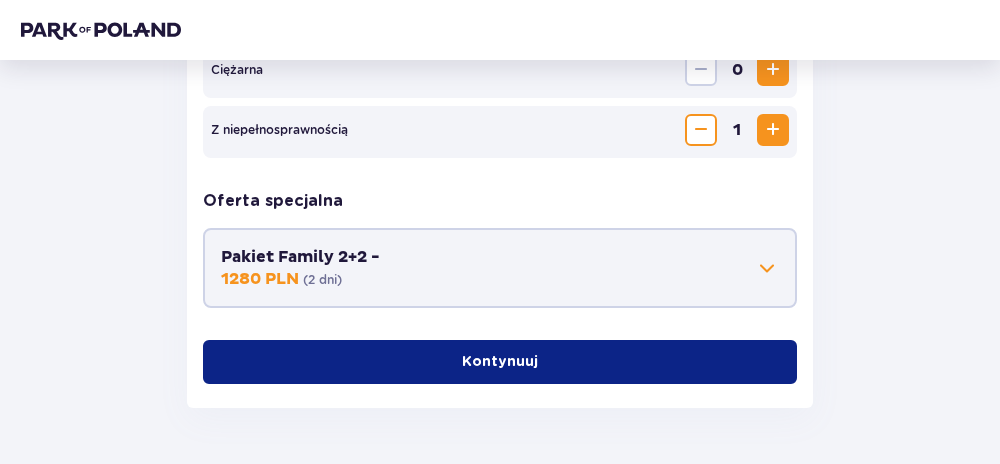 click on "Kontynuuj" at bounding box center [500, 362] 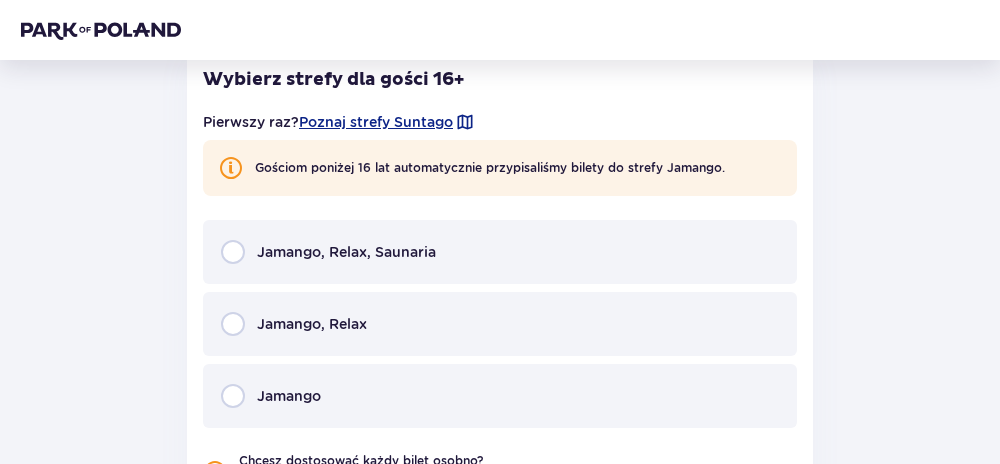 scroll, scrollTop: 1358, scrollLeft: 0, axis: vertical 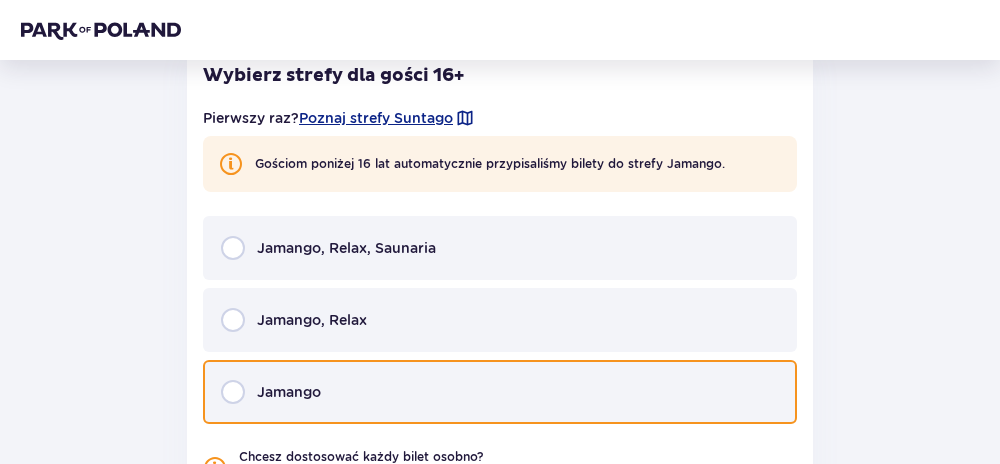 click at bounding box center (233, 392) 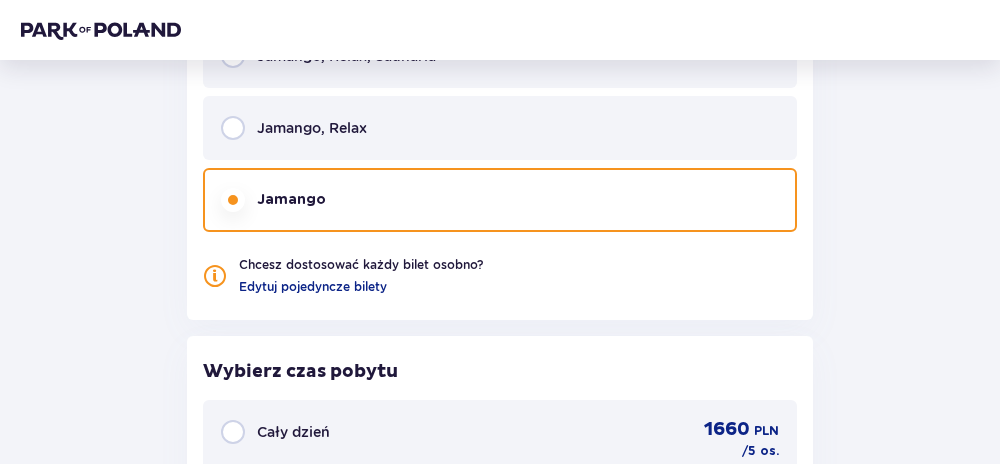scroll, scrollTop: 1543, scrollLeft: 0, axis: vertical 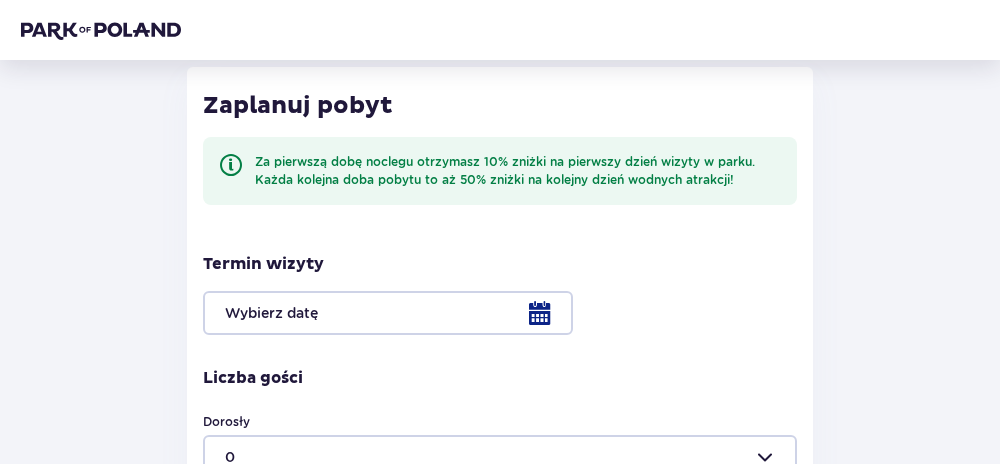 click at bounding box center [500, 313] 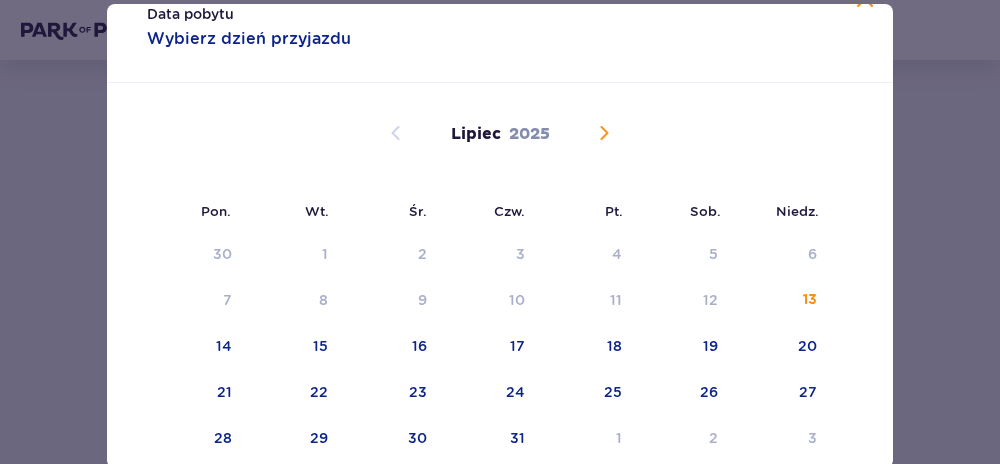 scroll, scrollTop: 101, scrollLeft: 0, axis: vertical 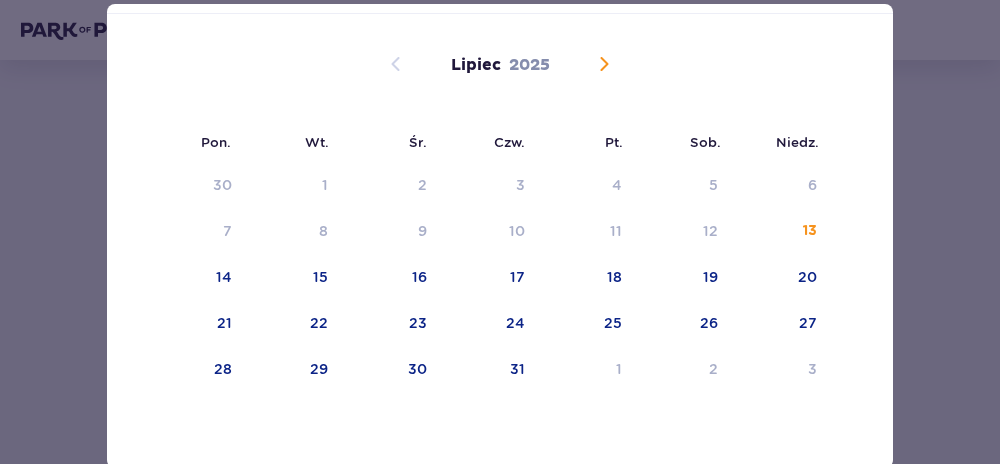 click at bounding box center (604, 64) 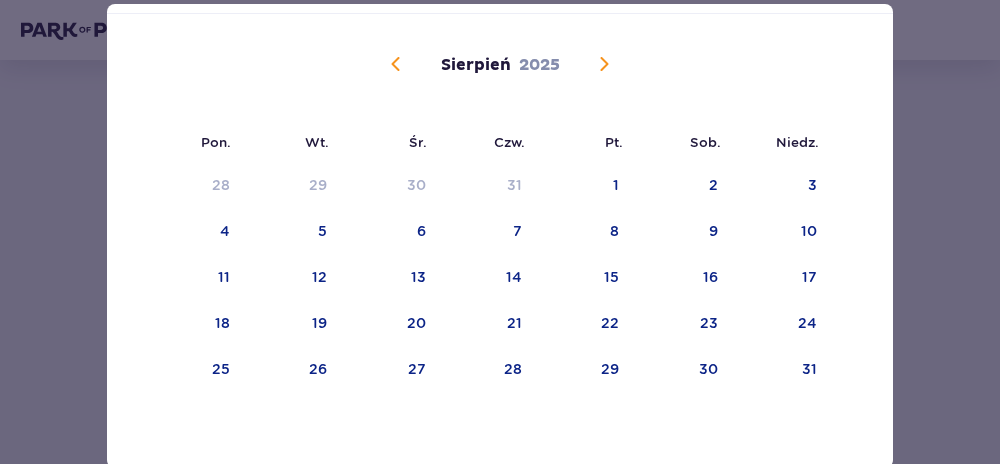 click on "29" at bounding box center (610, 369) 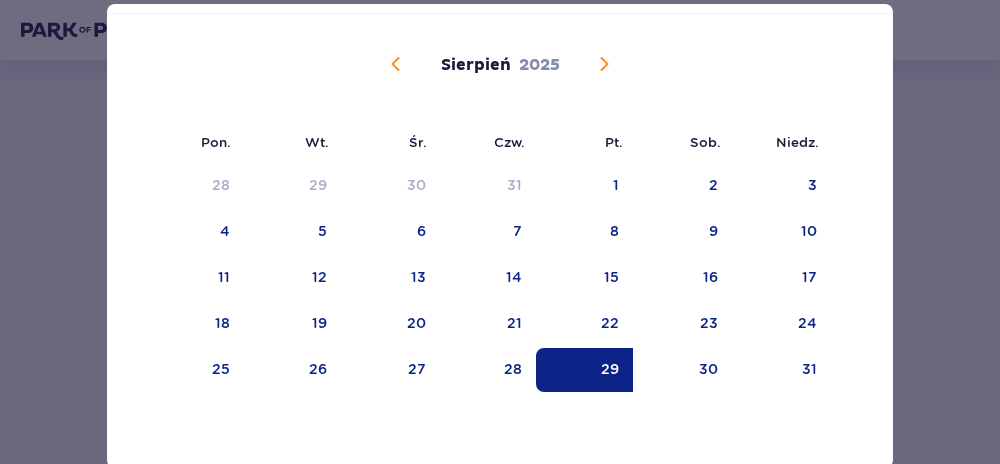 click on "30" at bounding box center [708, 369] 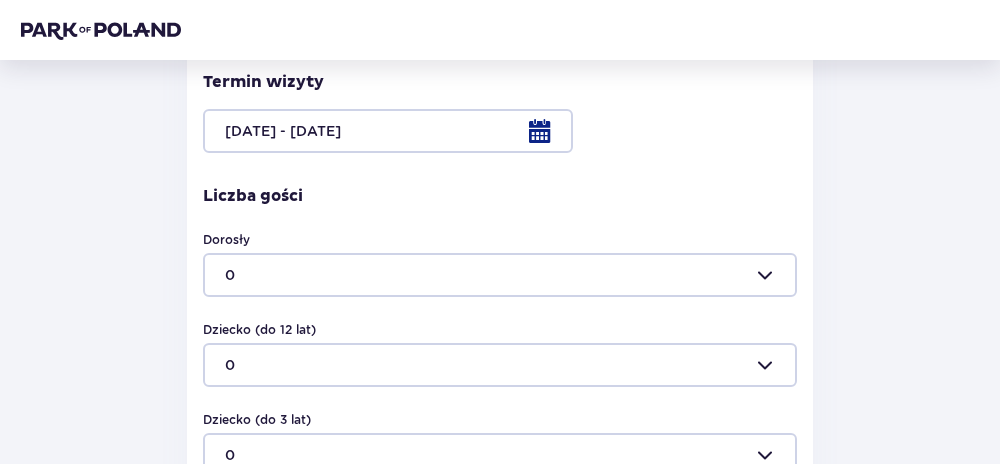 scroll, scrollTop: 424, scrollLeft: 0, axis: vertical 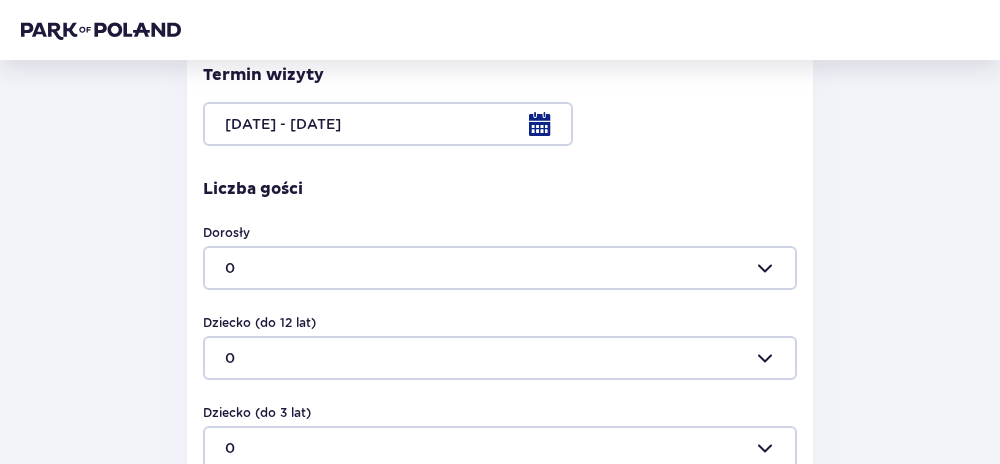 click at bounding box center (500, 268) 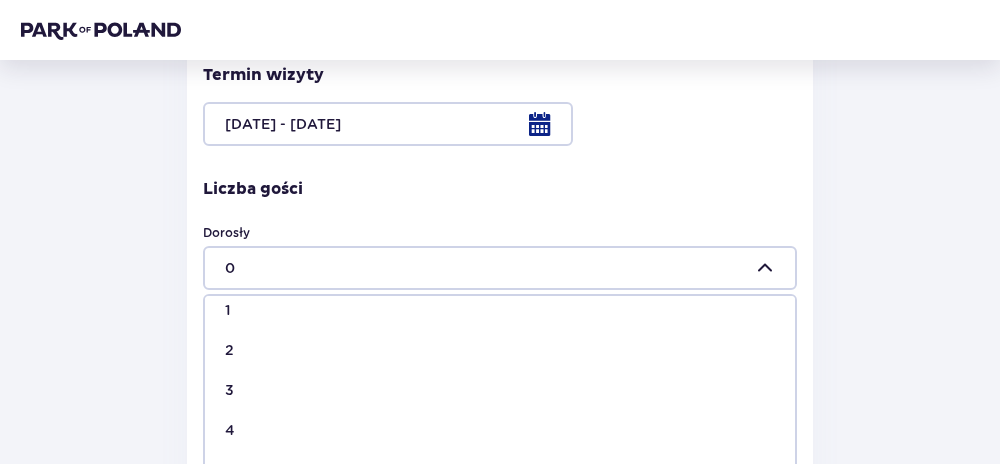 scroll, scrollTop: 61, scrollLeft: 0, axis: vertical 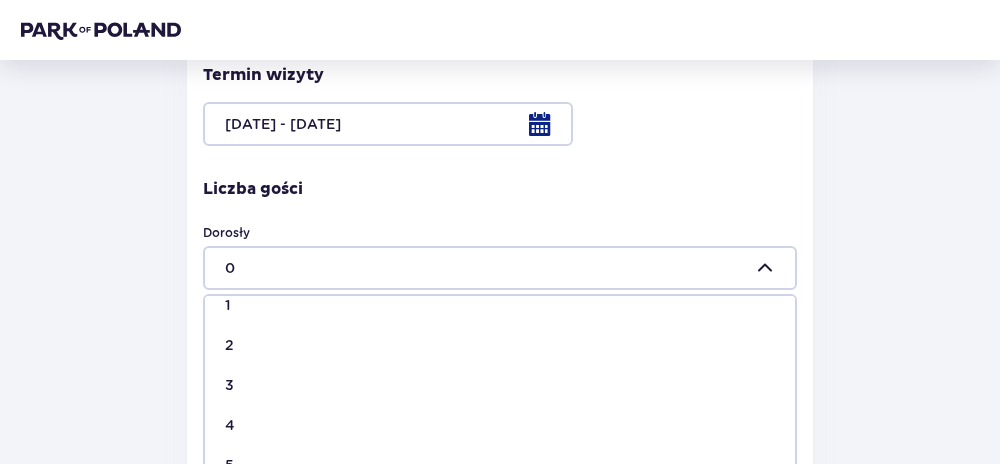 click on "2" at bounding box center (500, 345) 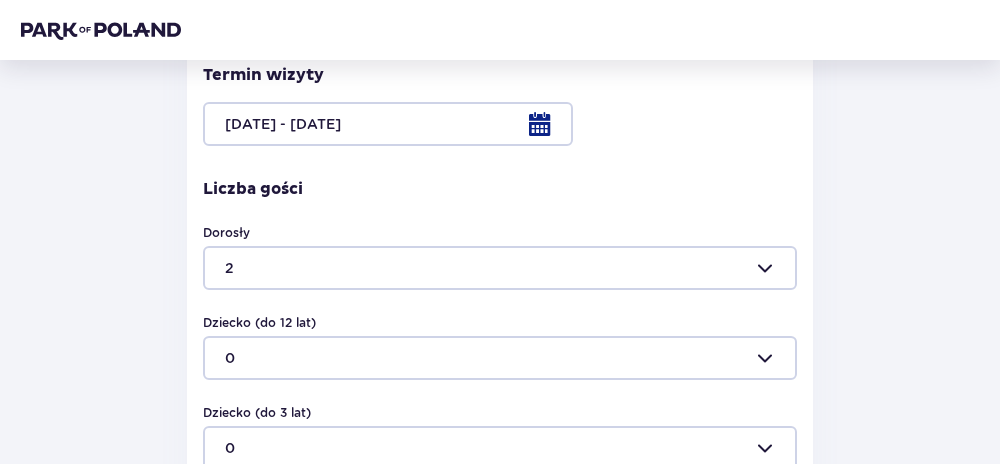 type on "2" 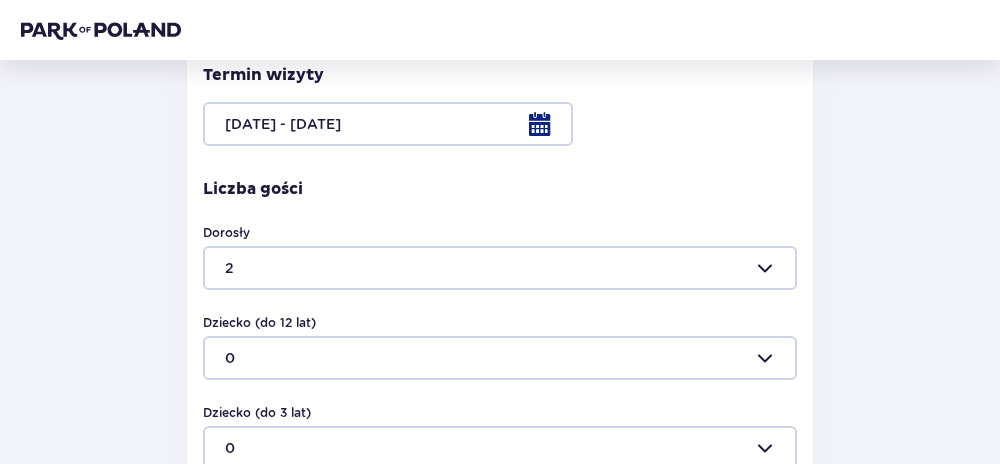click at bounding box center (500, 358) 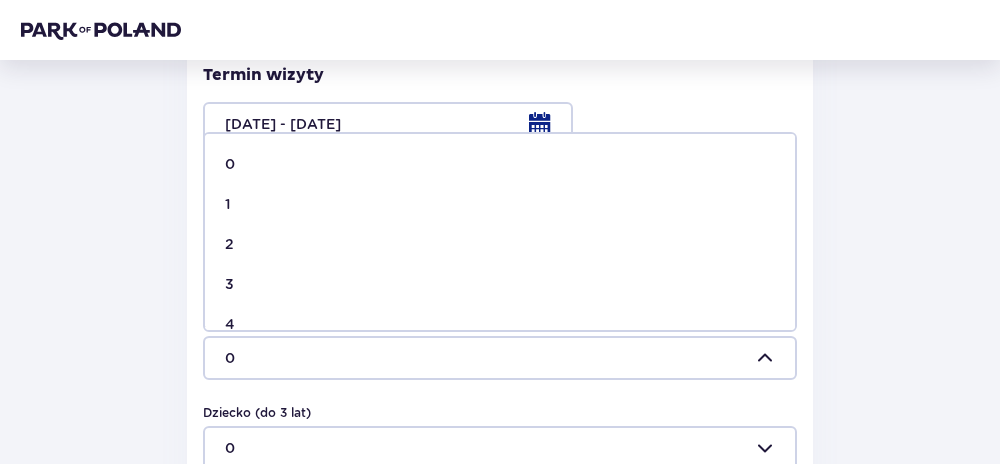 click on "1" at bounding box center (500, 204) 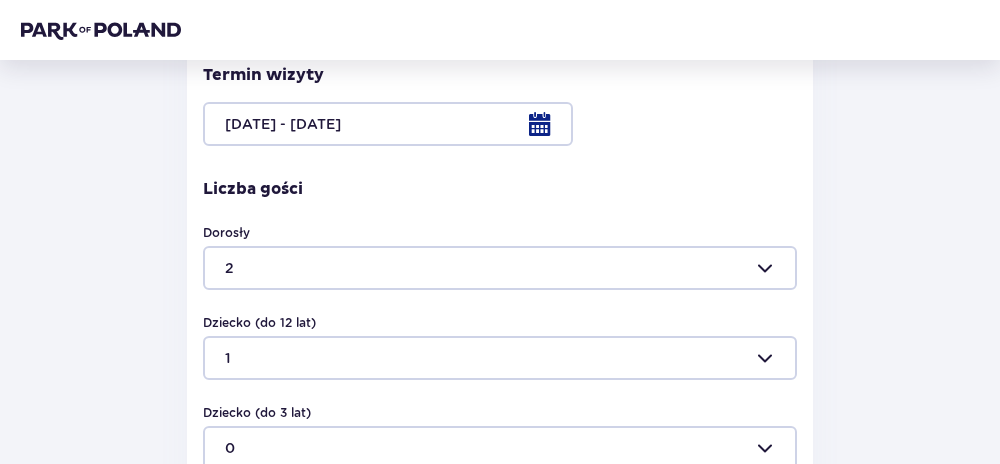 type on "1" 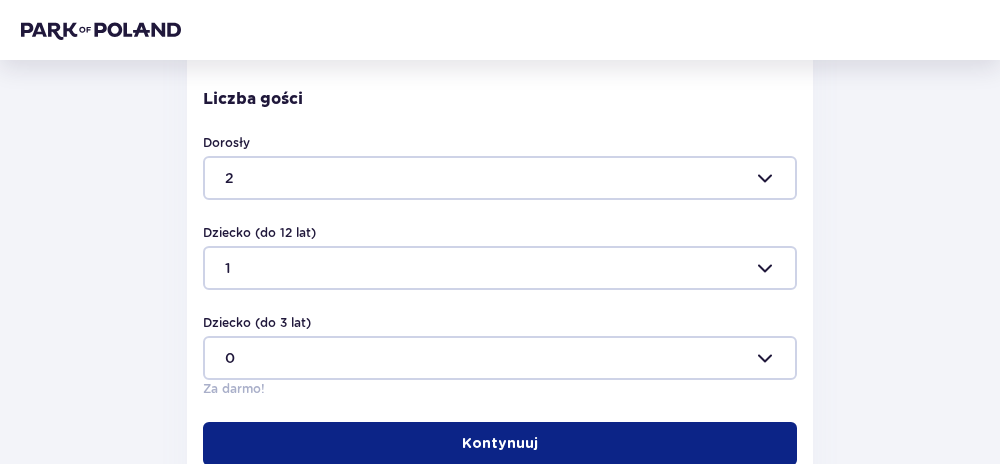 scroll, scrollTop: 511, scrollLeft: 0, axis: vertical 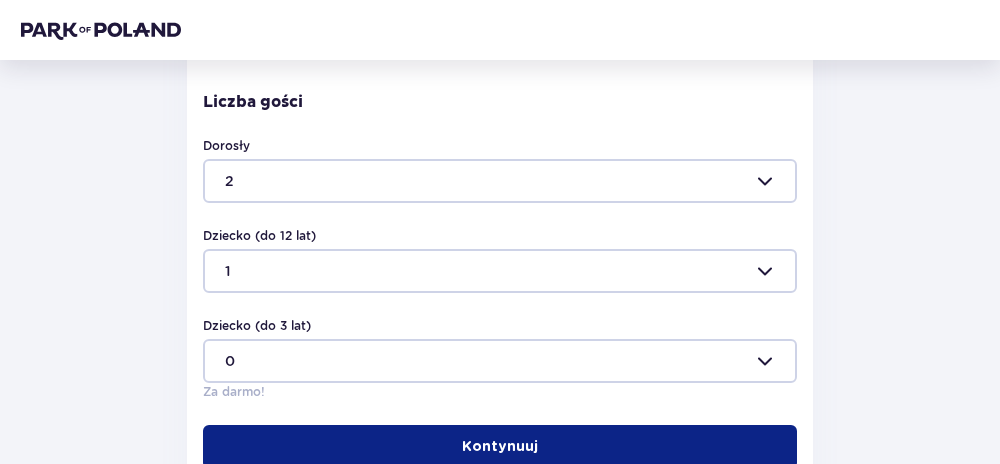 click at bounding box center [500, 181] 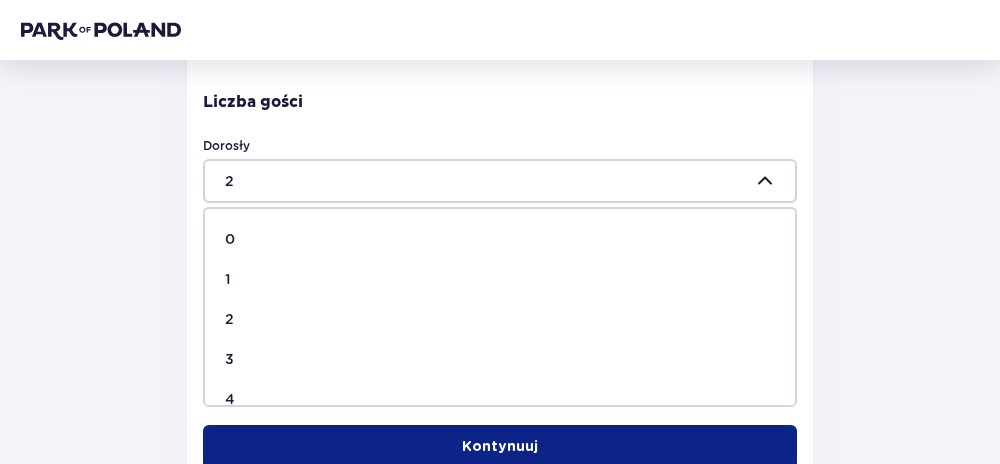 click on "3" at bounding box center (500, 359) 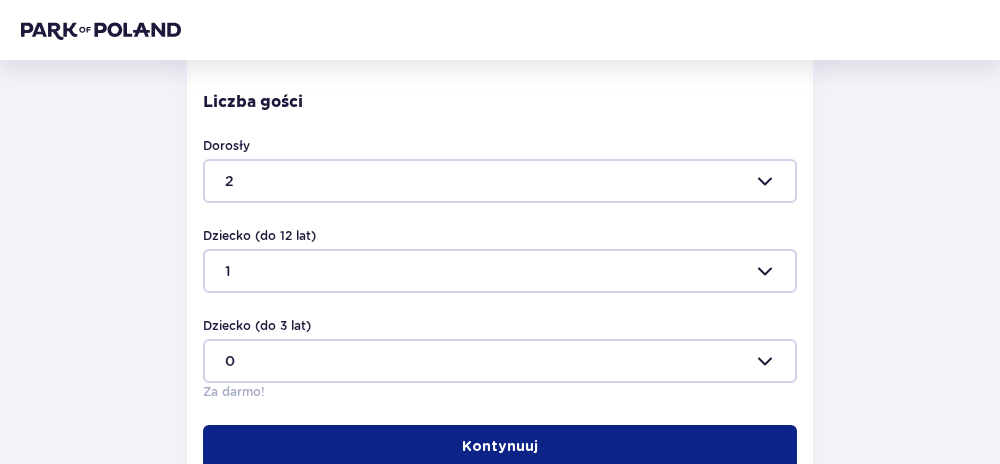 type on "3" 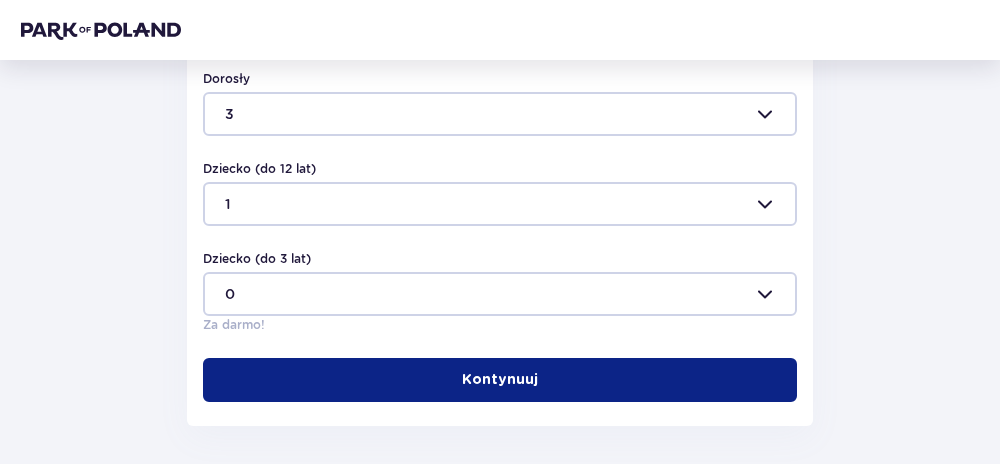 scroll, scrollTop: 596, scrollLeft: 0, axis: vertical 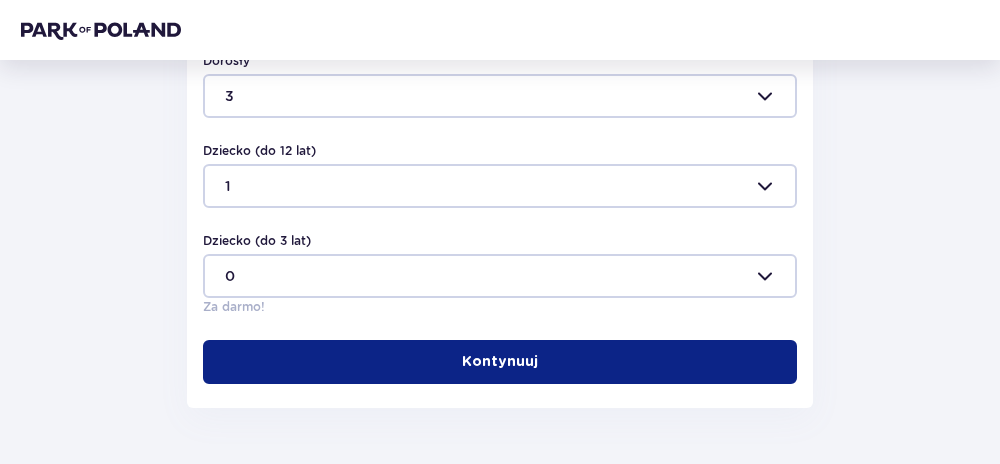 click on "Kontynuuj" at bounding box center [500, 362] 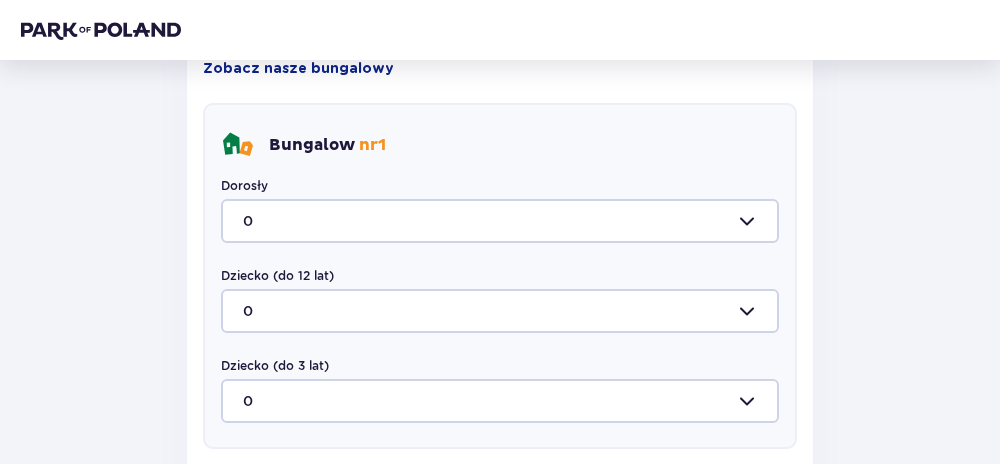 scroll, scrollTop: 1090, scrollLeft: 0, axis: vertical 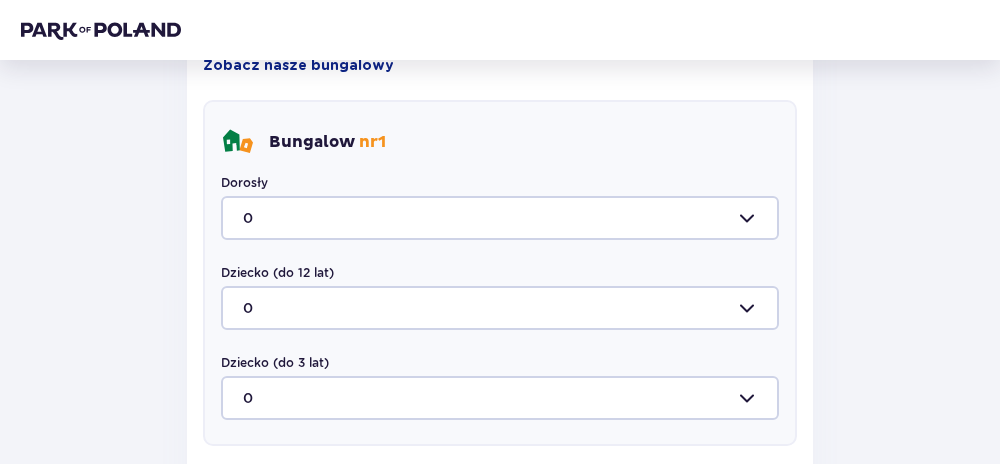 click at bounding box center [500, 218] 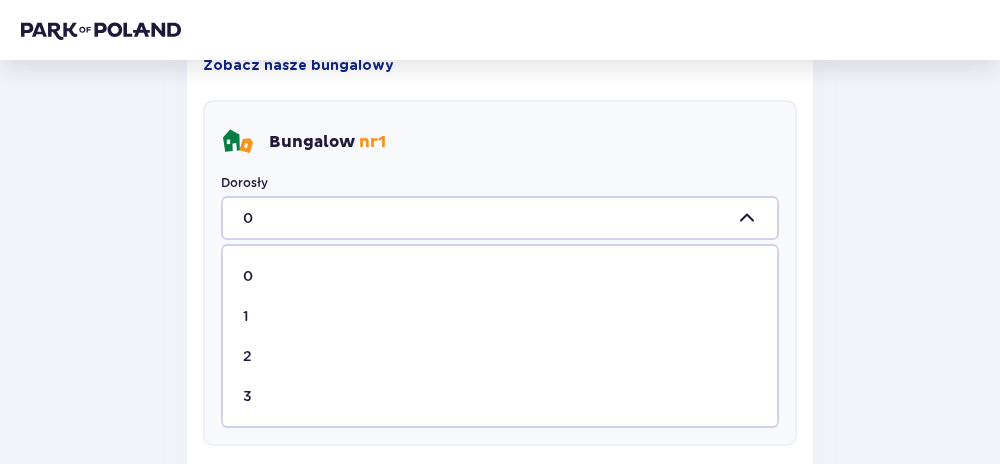 click on "2" at bounding box center (500, 356) 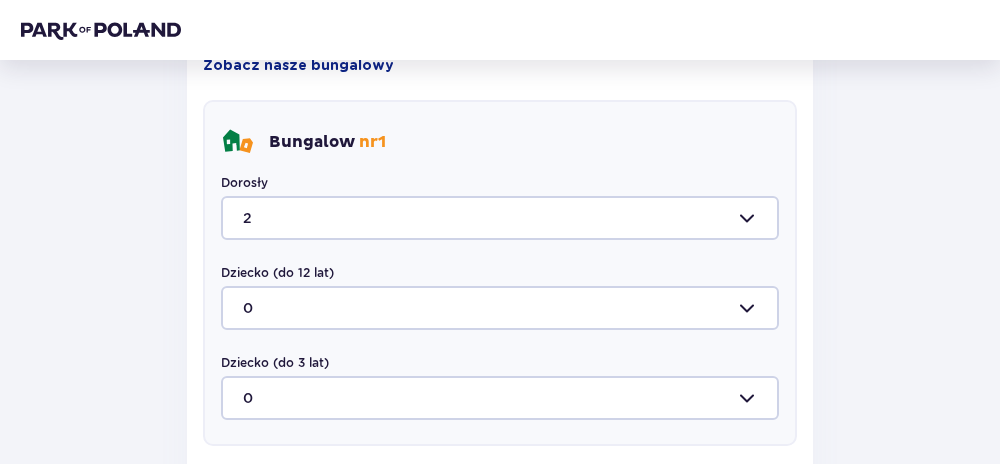 click at bounding box center [500, 218] 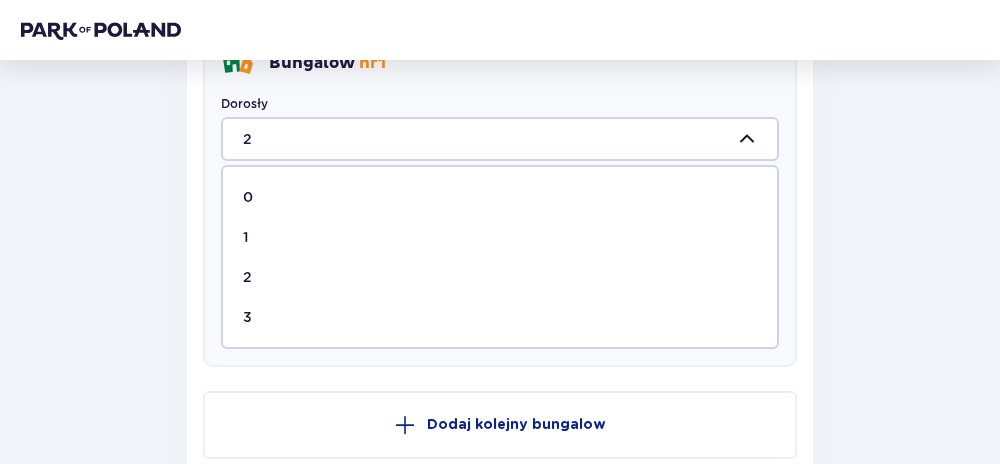 scroll, scrollTop: 1168, scrollLeft: 0, axis: vertical 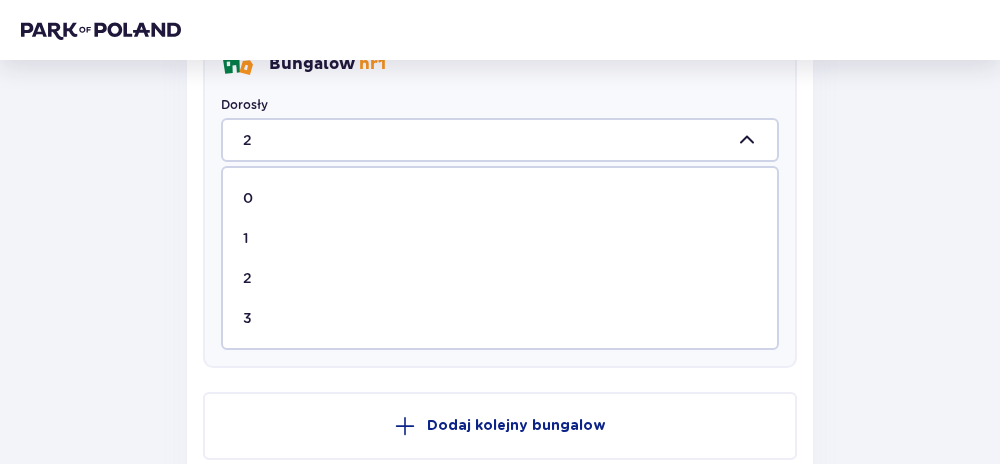 click on "Dorosły   2 0 1 2 3" at bounding box center [500, 129] 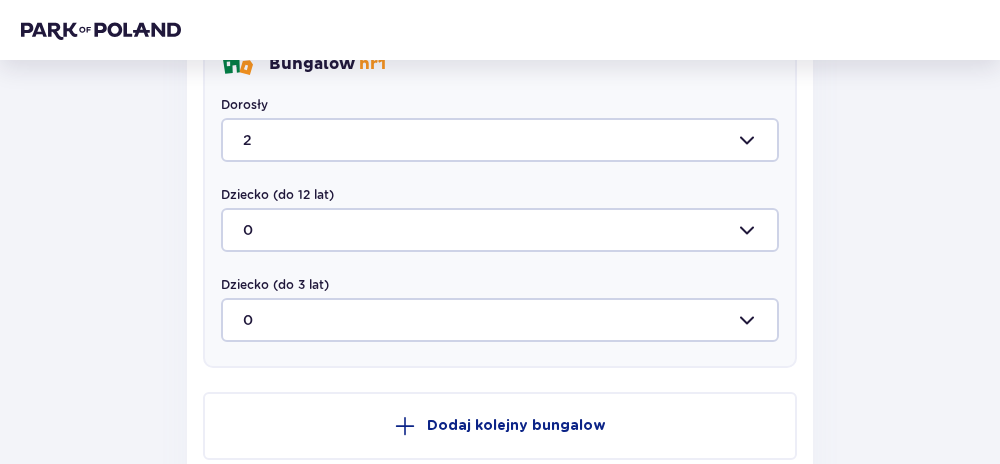 click at bounding box center [500, 230] 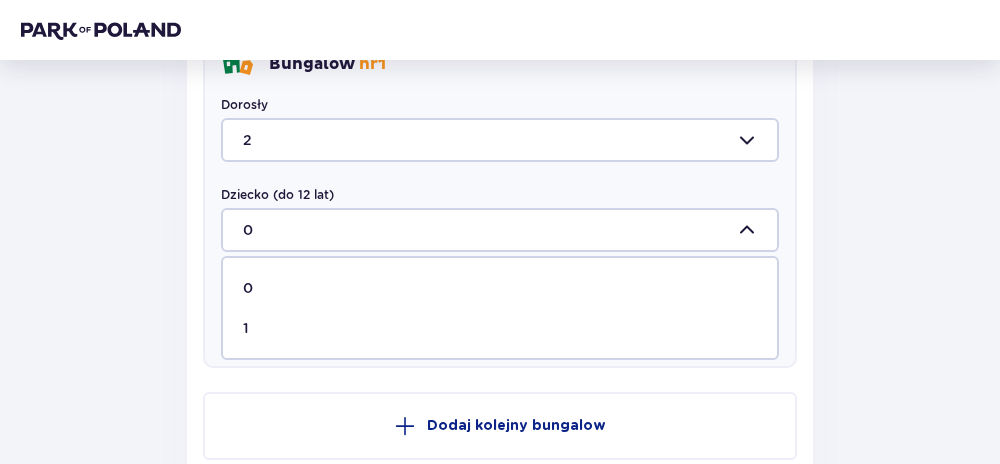 click on "1" at bounding box center [500, 328] 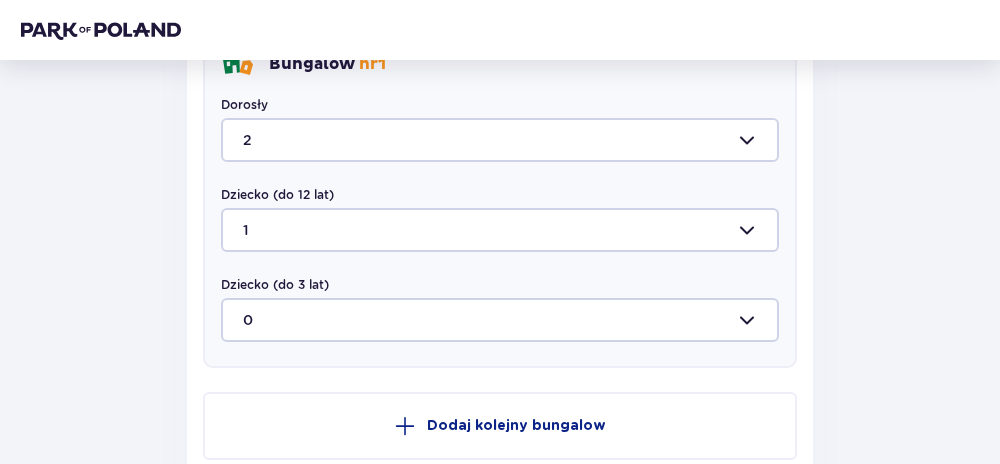 click at bounding box center (500, 140) 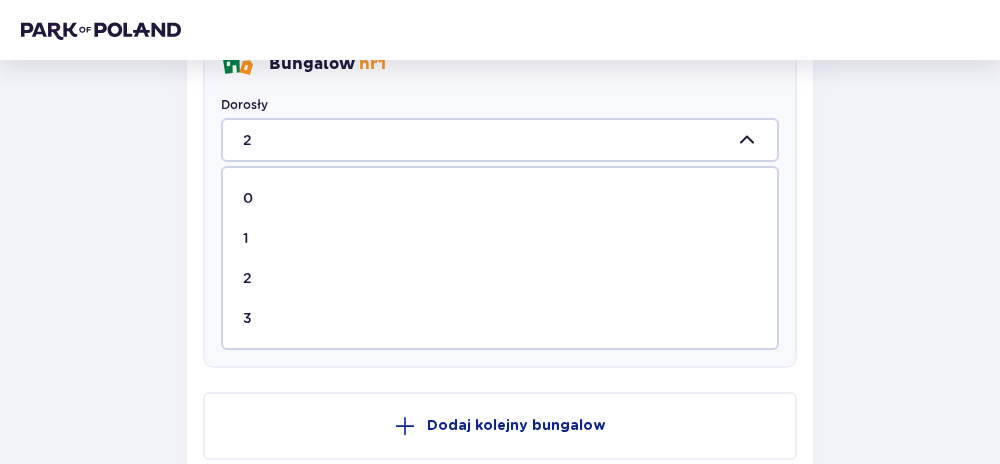 click on "3" at bounding box center [500, 318] 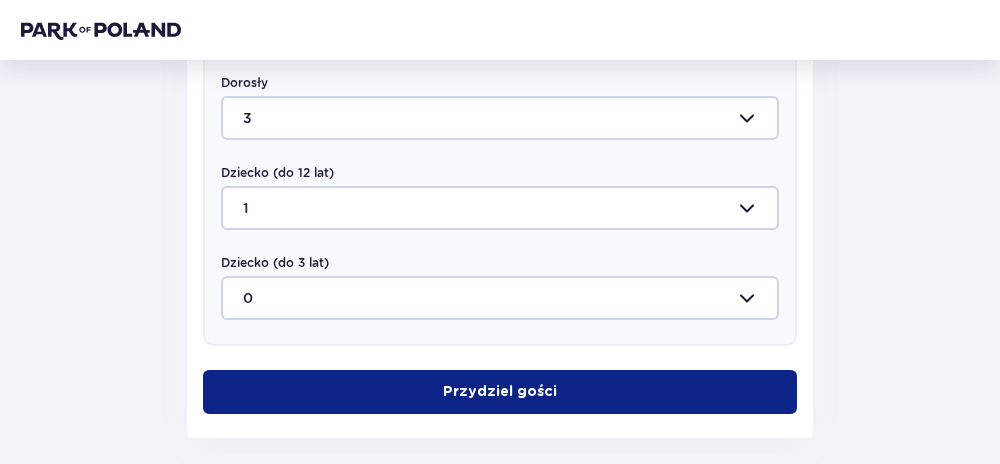scroll, scrollTop: 1192, scrollLeft: 0, axis: vertical 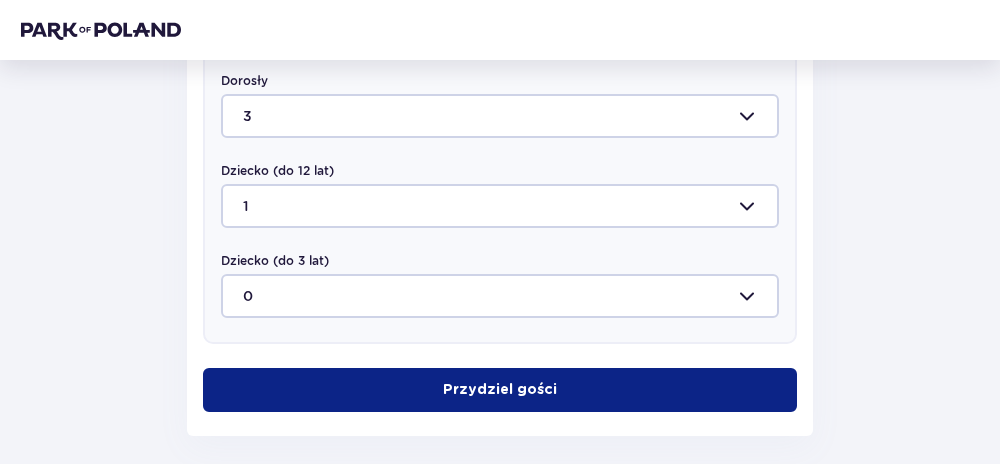 click on "Przydziel gości" at bounding box center (500, 390) 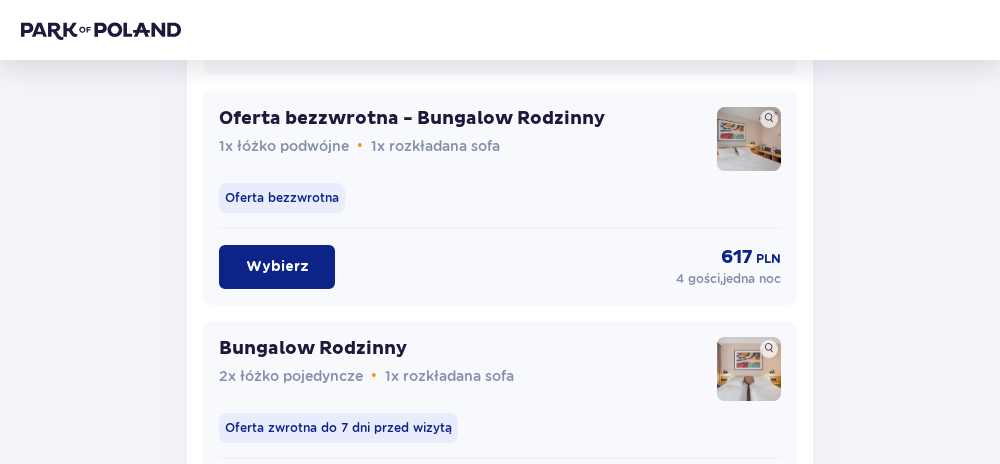 scroll, scrollTop: 1894, scrollLeft: 0, axis: vertical 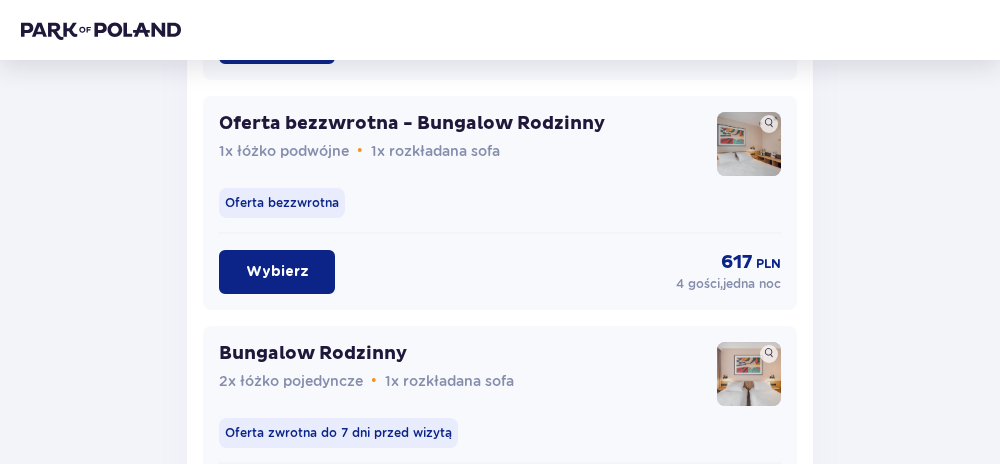 click on "Wybierz" at bounding box center (277, 272) 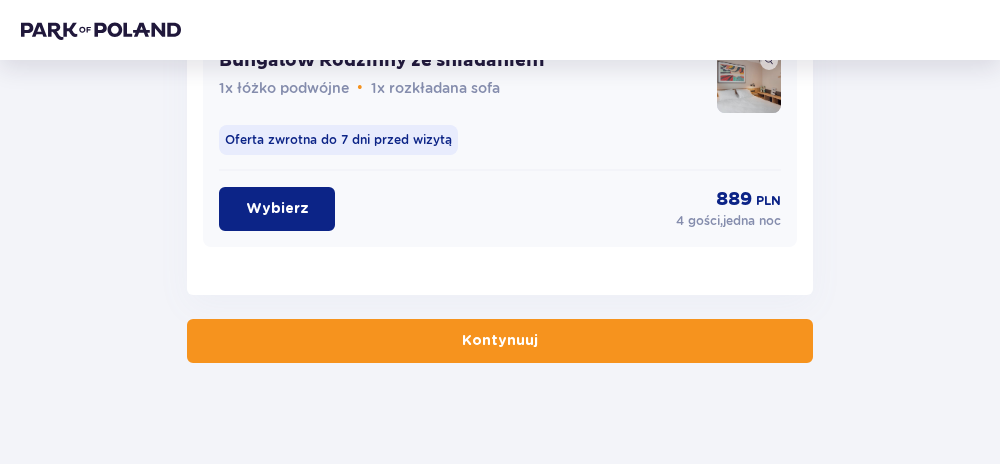 scroll, scrollTop: 3376, scrollLeft: 0, axis: vertical 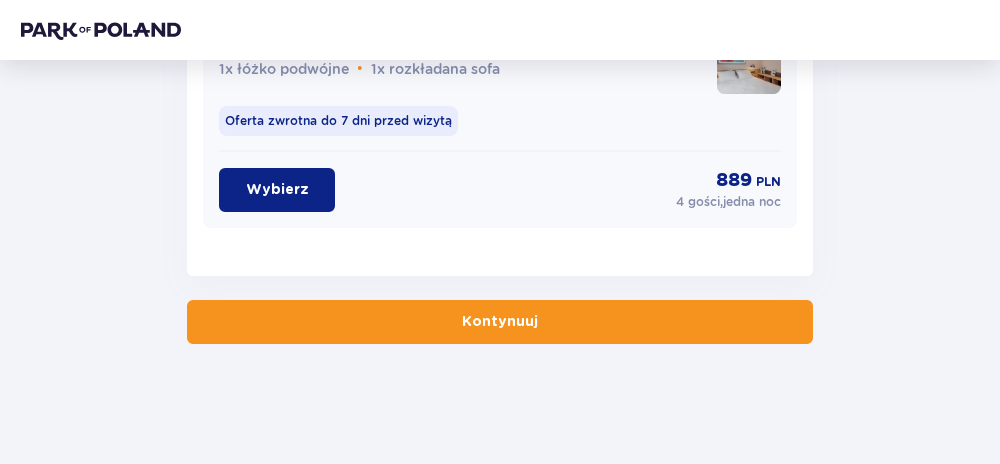 click on "Kontynuuj" at bounding box center (500, 322) 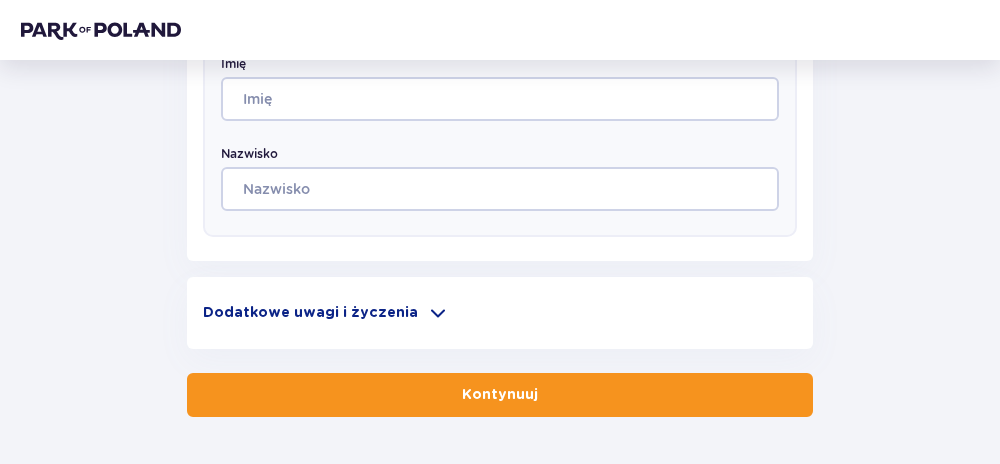 scroll, scrollTop: 1428, scrollLeft: 0, axis: vertical 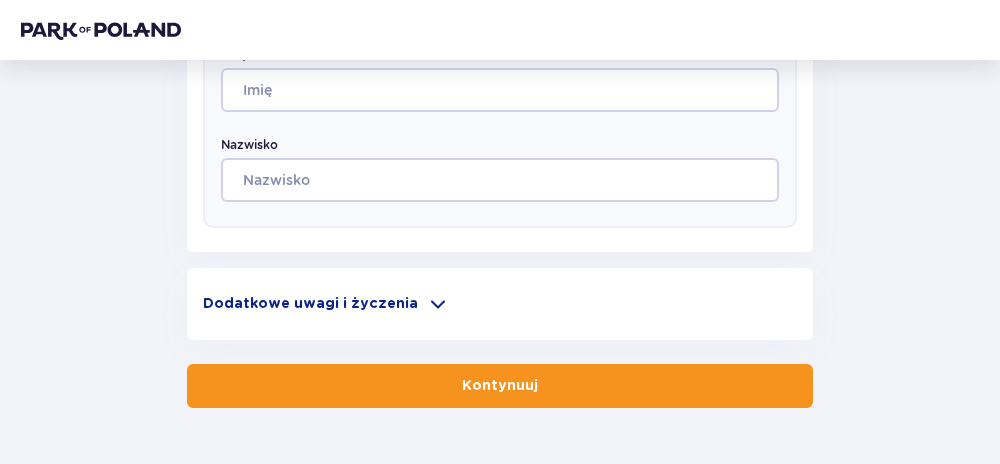click at bounding box center [438, 304] 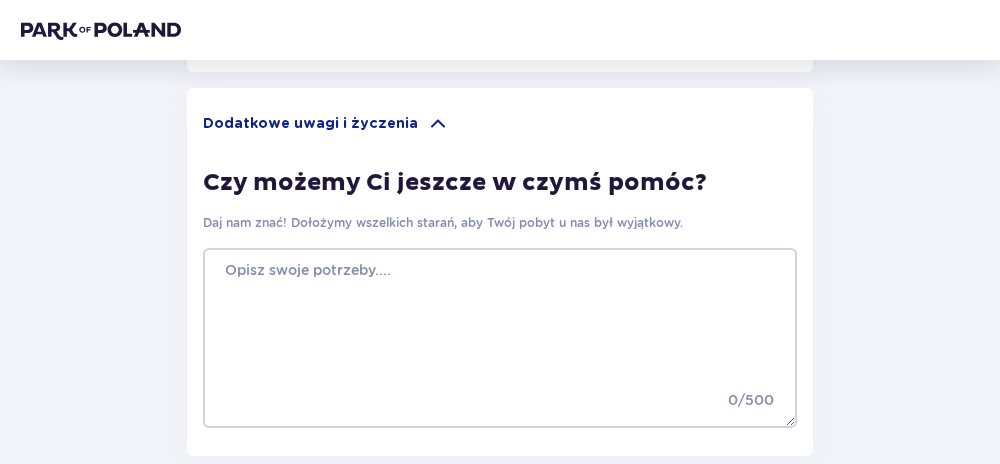 scroll, scrollTop: 1724, scrollLeft: 0, axis: vertical 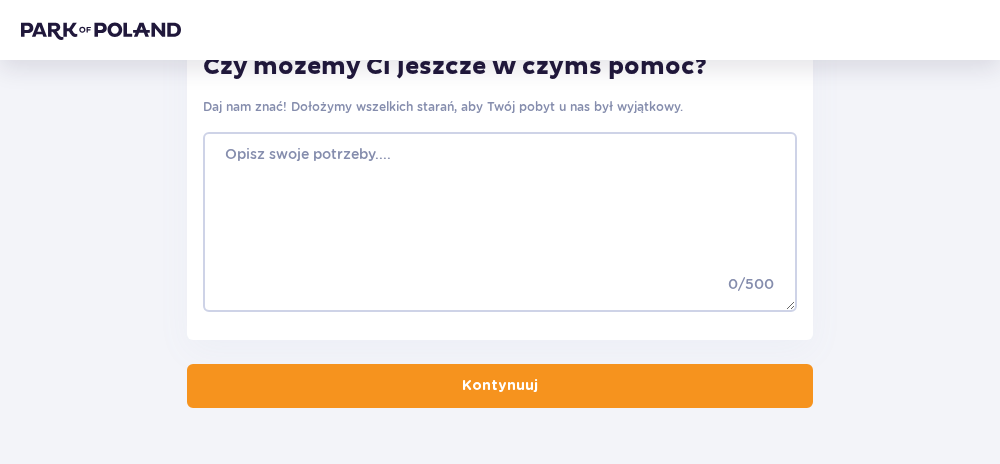 click on "Kontynuuj" at bounding box center (500, 386) 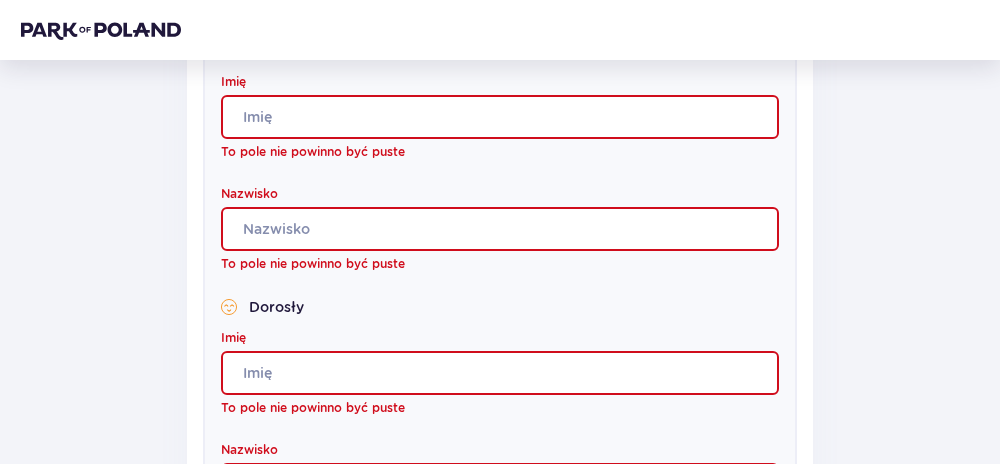 scroll, scrollTop: 760, scrollLeft: 0, axis: vertical 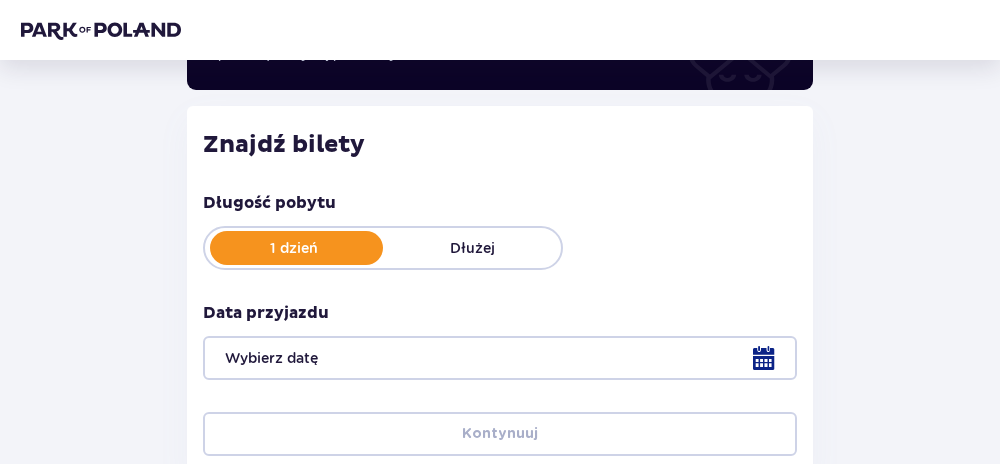 click on "Dłużej" at bounding box center (472, 248) 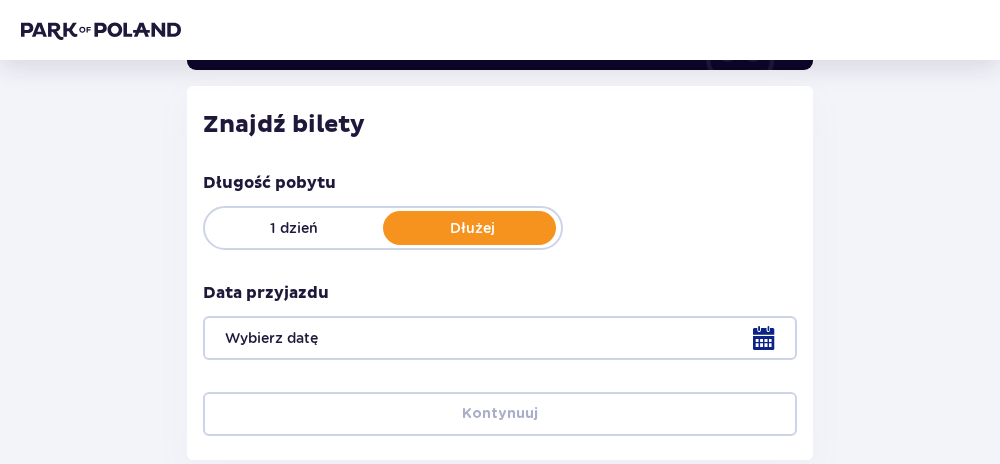 scroll, scrollTop: 308, scrollLeft: 0, axis: vertical 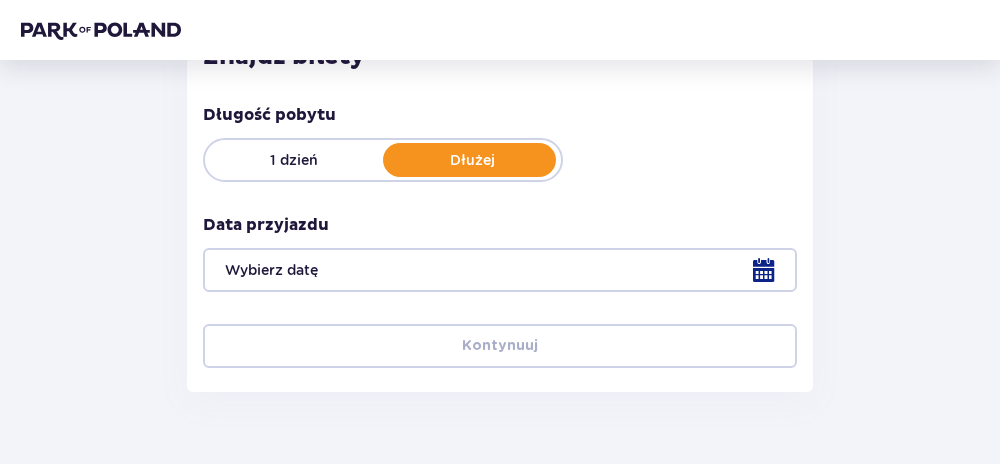 click at bounding box center (500, 270) 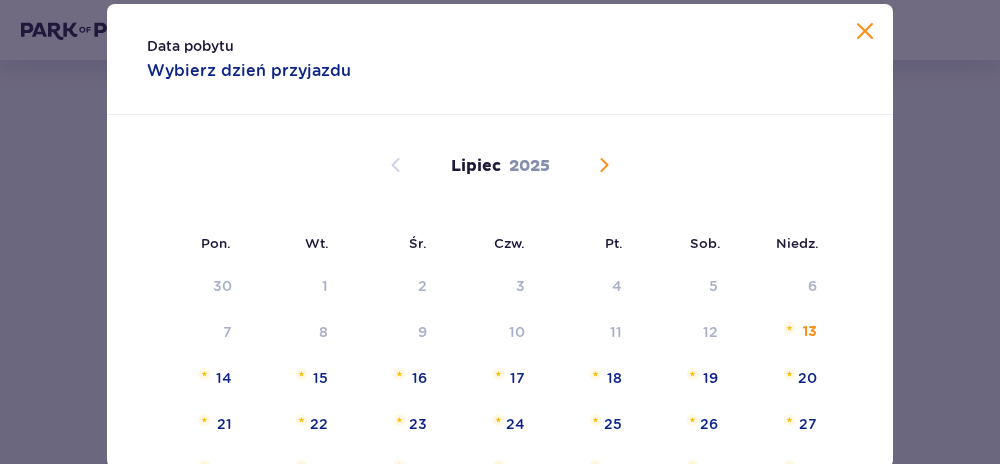 click at bounding box center [604, 165] 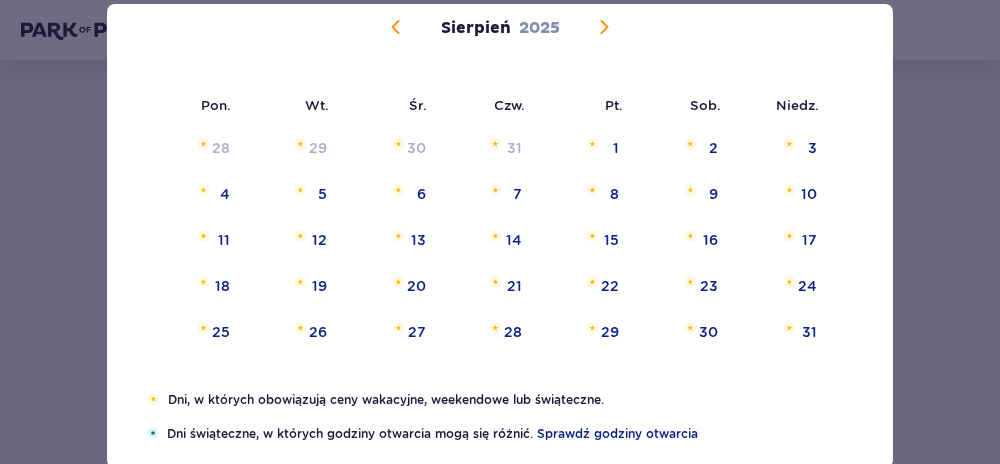 scroll, scrollTop: 146, scrollLeft: 0, axis: vertical 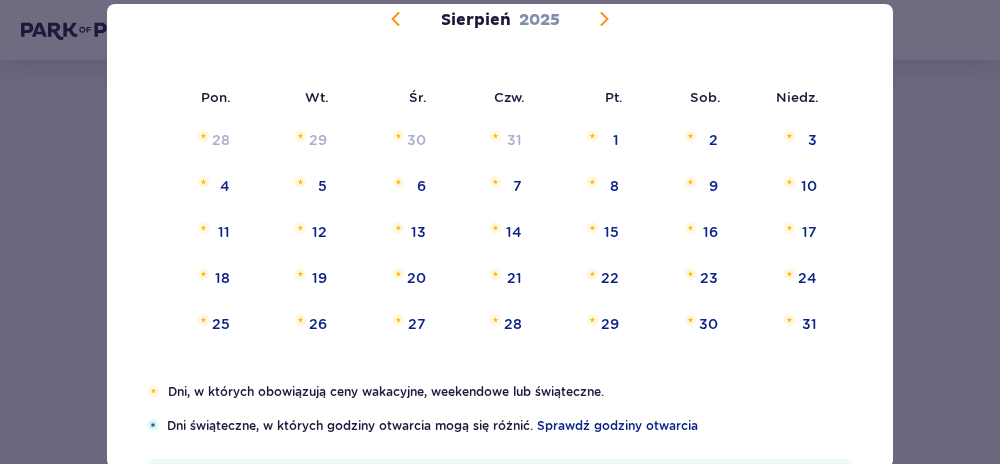 click on "29" at bounding box center (610, 324) 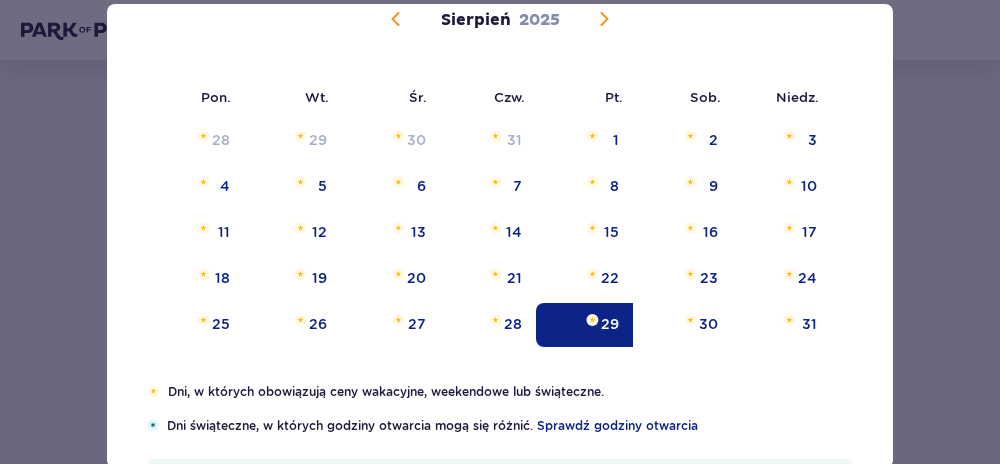 click on "30" at bounding box center (708, 324) 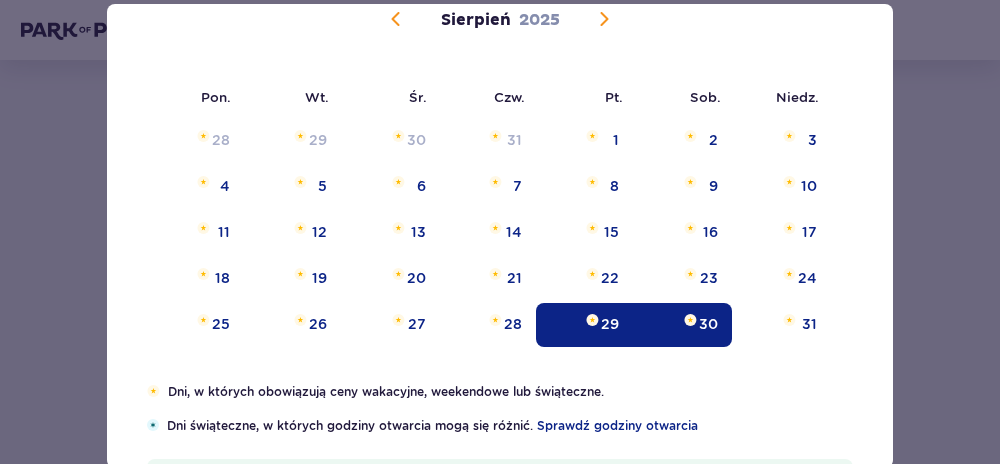 type on "[DATE] - [DATE]" 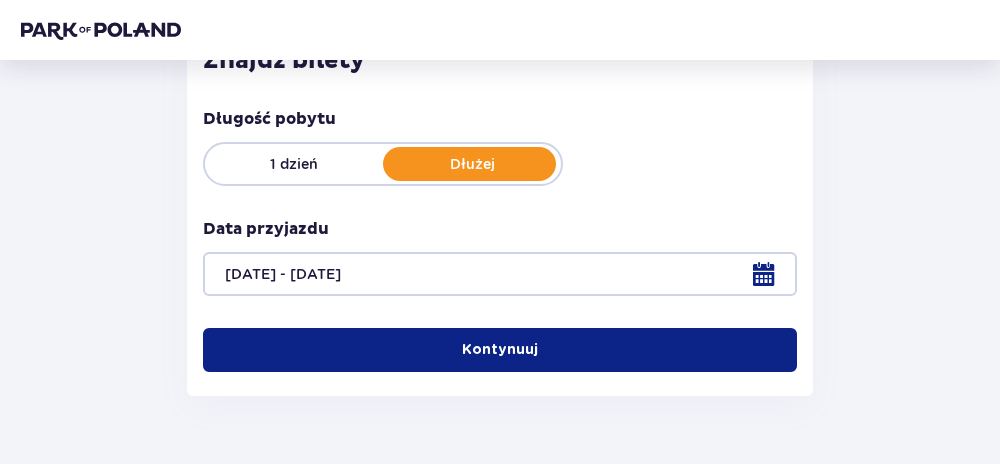 scroll, scrollTop: 302, scrollLeft: 0, axis: vertical 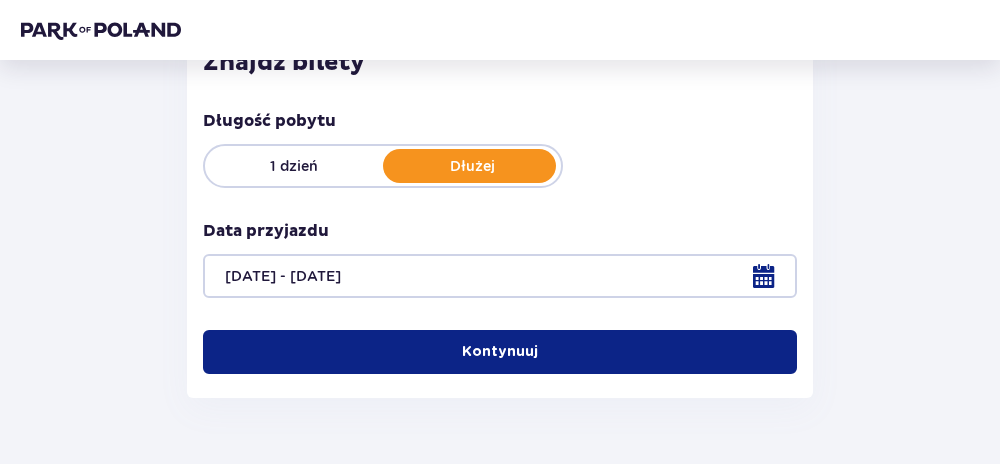 click on "Kontynuuj" at bounding box center [500, 352] 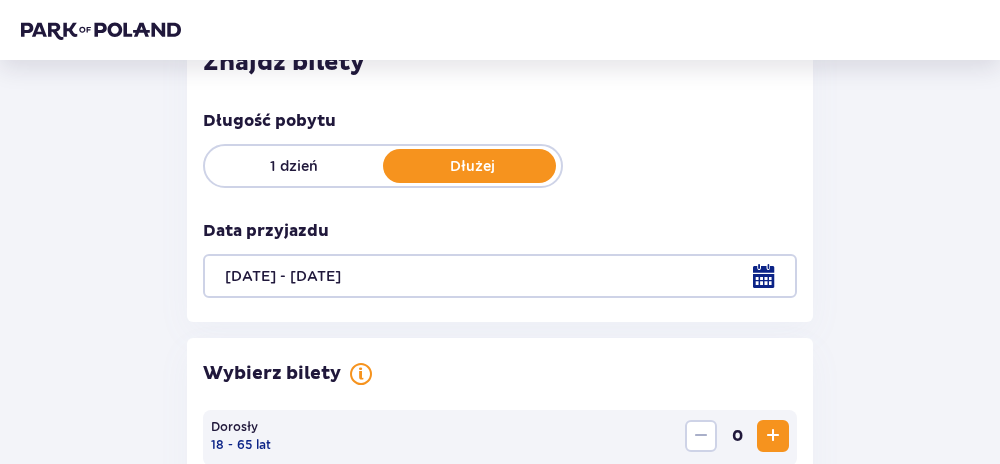 scroll, scrollTop: 616, scrollLeft: 0, axis: vertical 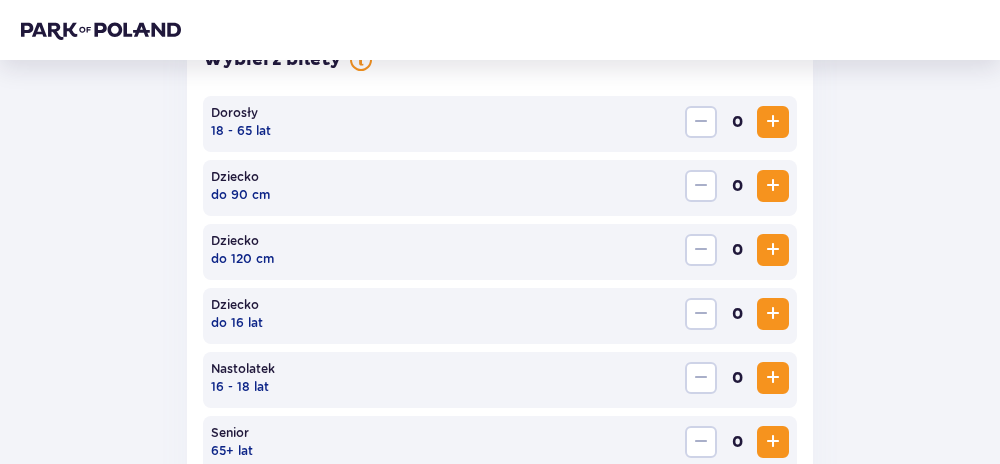 click at bounding box center [773, 250] 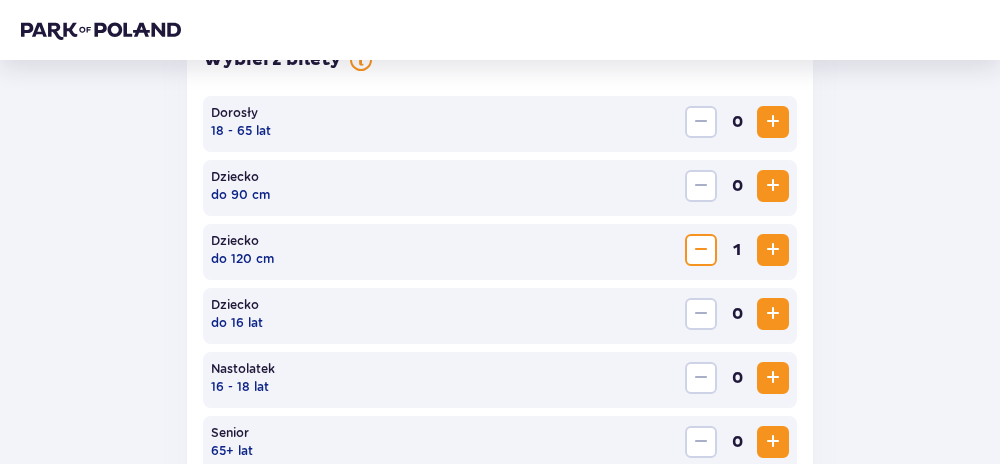 click at bounding box center [773, 378] 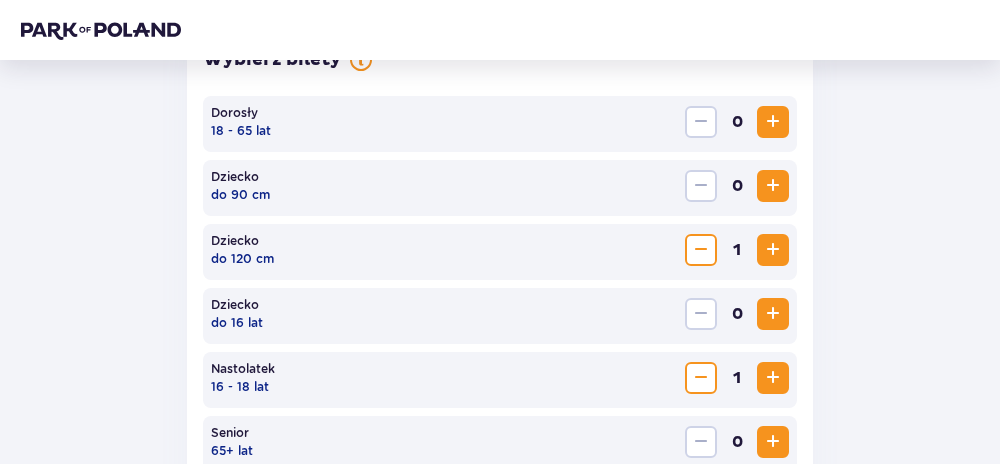 click at bounding box center [773, 122] 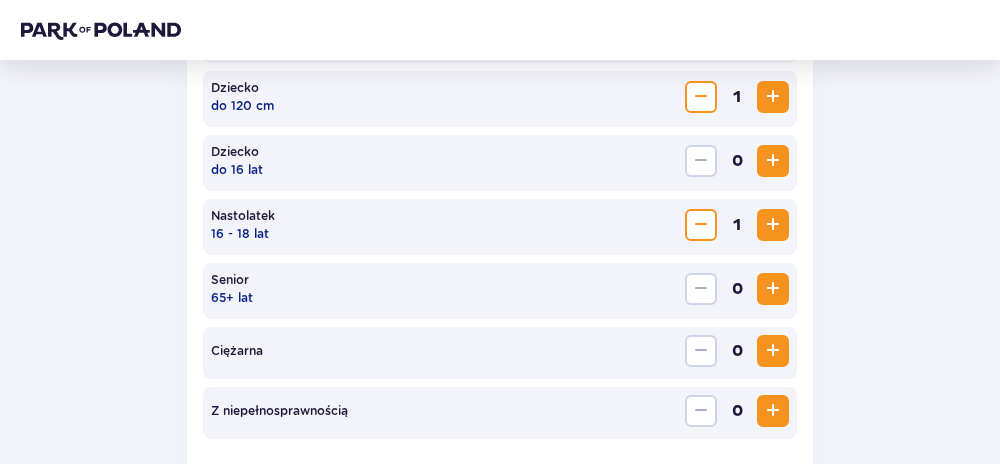 scroll, scrollTop: 770, scrollLeft: 0, axis: vertical 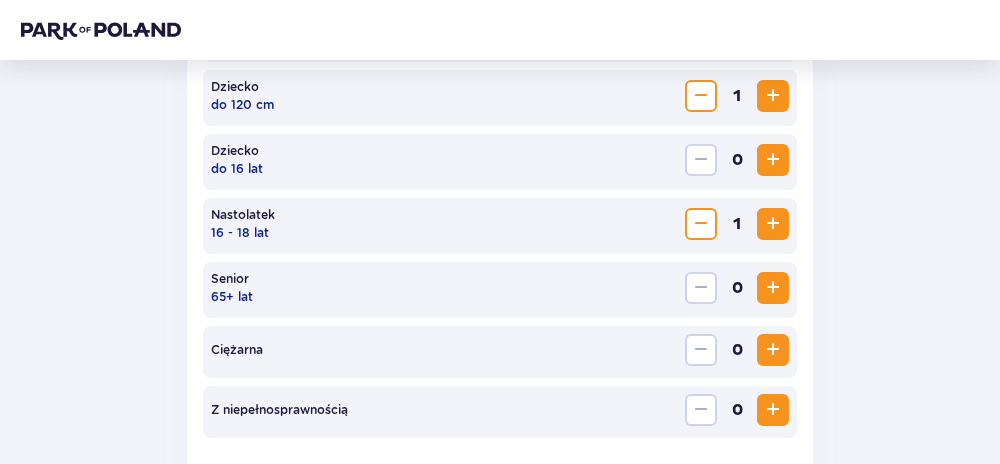click at bounding box center [773, 410] 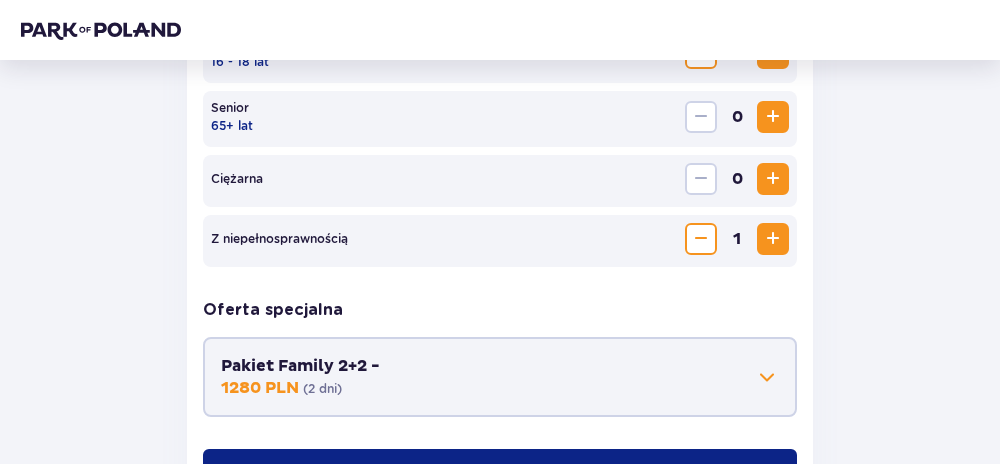 scroll, scrollTop: 979, scrollLeft: 0, axis: vertical 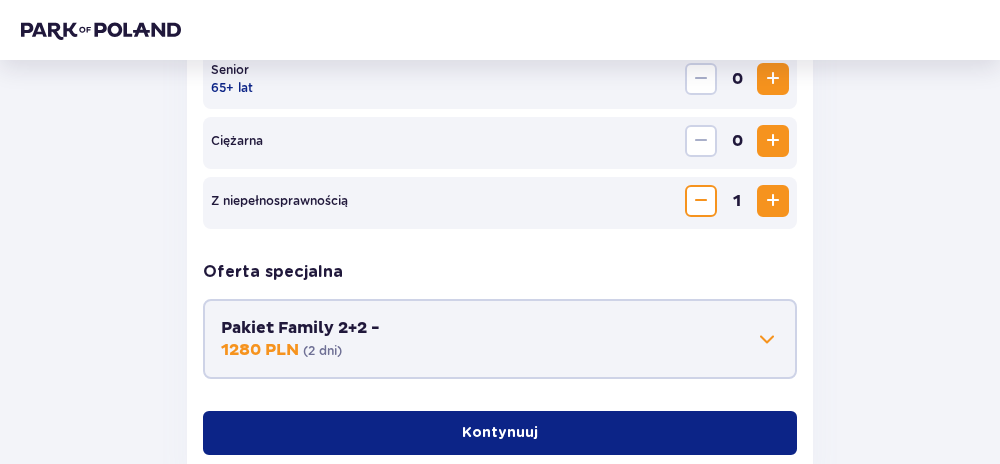 click on "Kontynuuj" at bounding box center (500, 433) 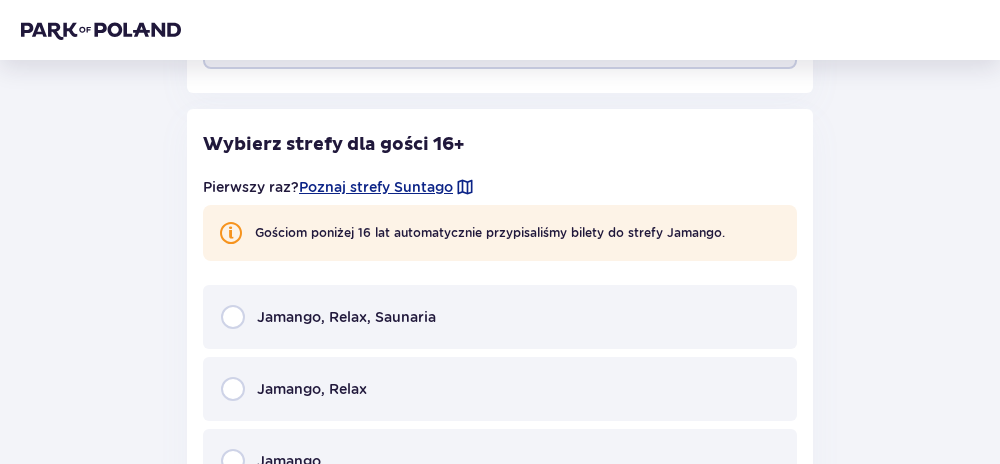 scroll, scrollTop: 1358, scrollLeft: 0, axis: vertical 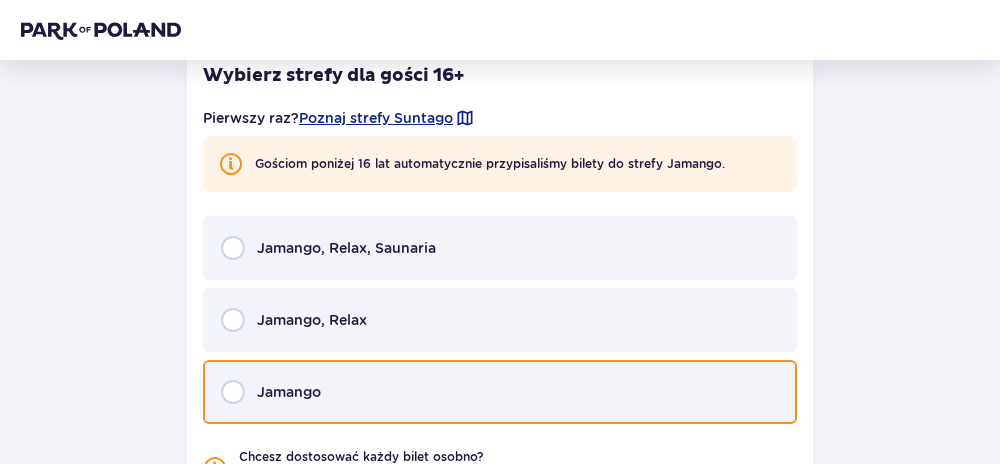 click at bounding box center [233, 392] 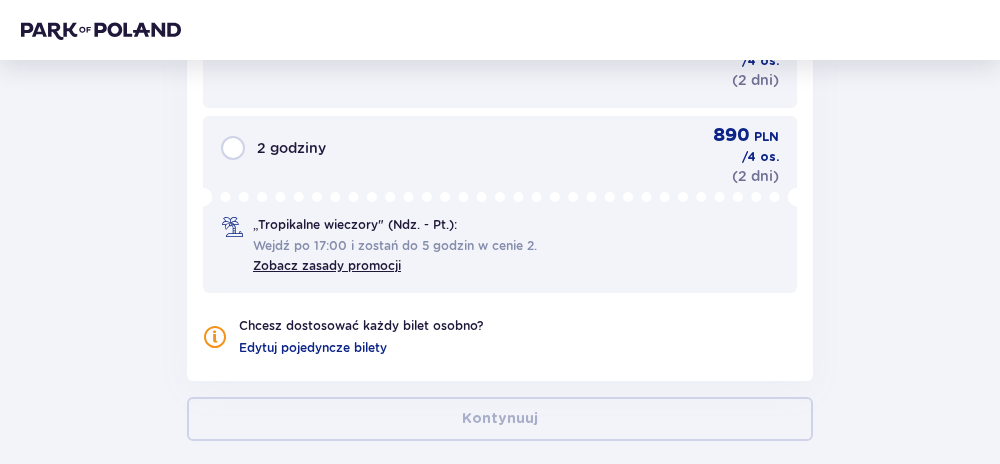 scroll, scrollTop: 2046, scrollLeft: 0, axis: vertical 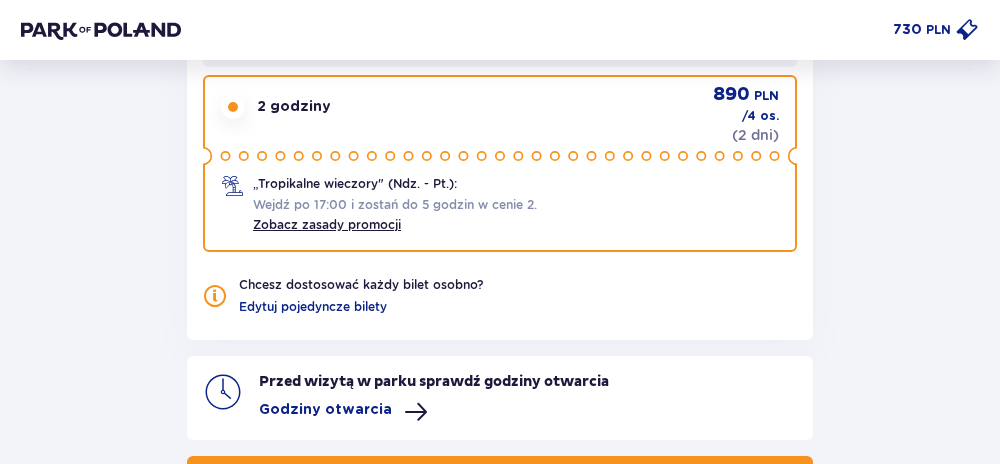 click at bounding box center (233, 107) 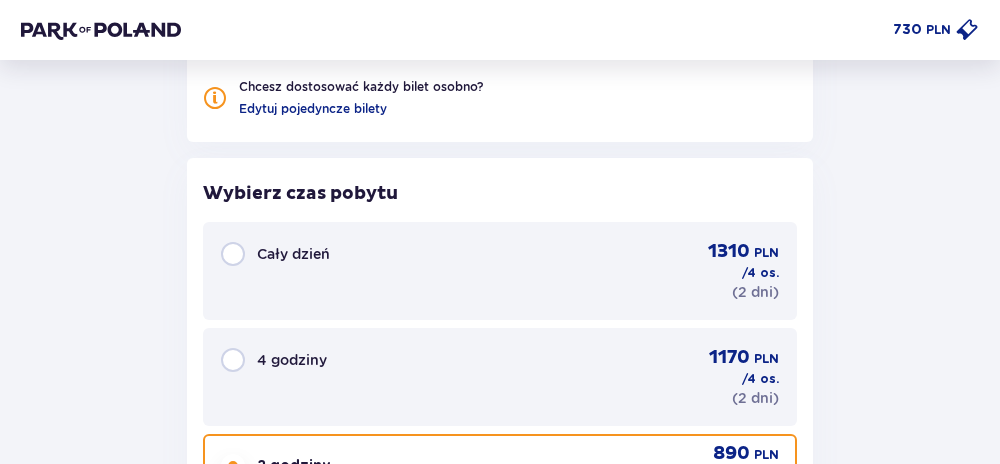scroll, scrollTop: 1712, scrollLeft: 0, axis: vertical 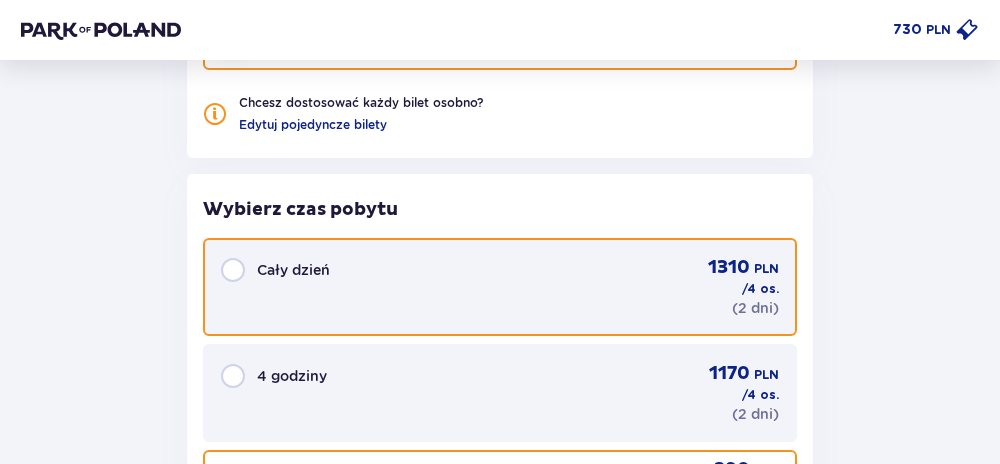 click at bounding box center (233, 270) 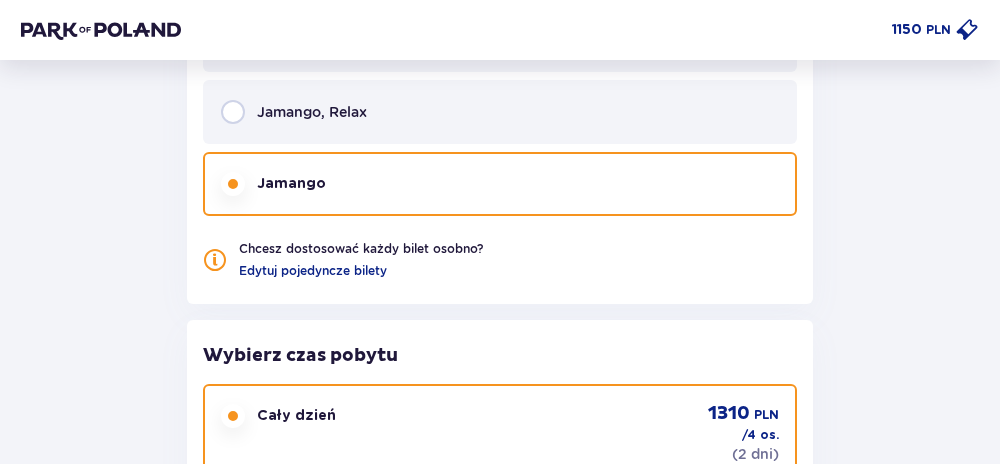 scroll, scrollTop: 1567, scrollLeft: 0, axis: vertical 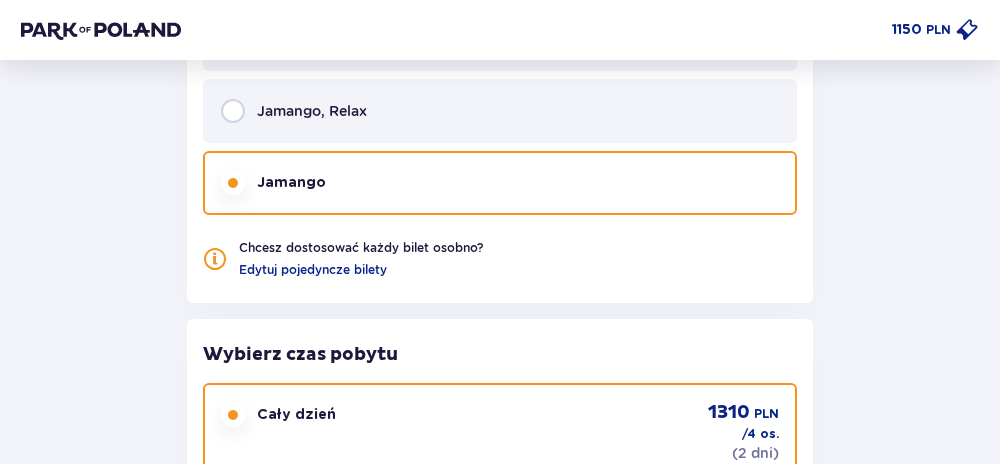 click at bounding box center (233, 415) 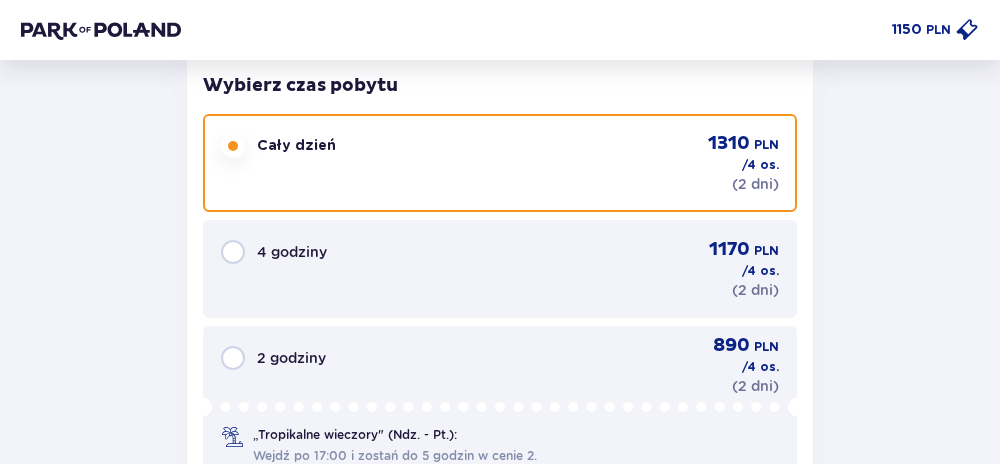 scroll, scrollTop: 1812, scrollLeft: 0, axis: vertical 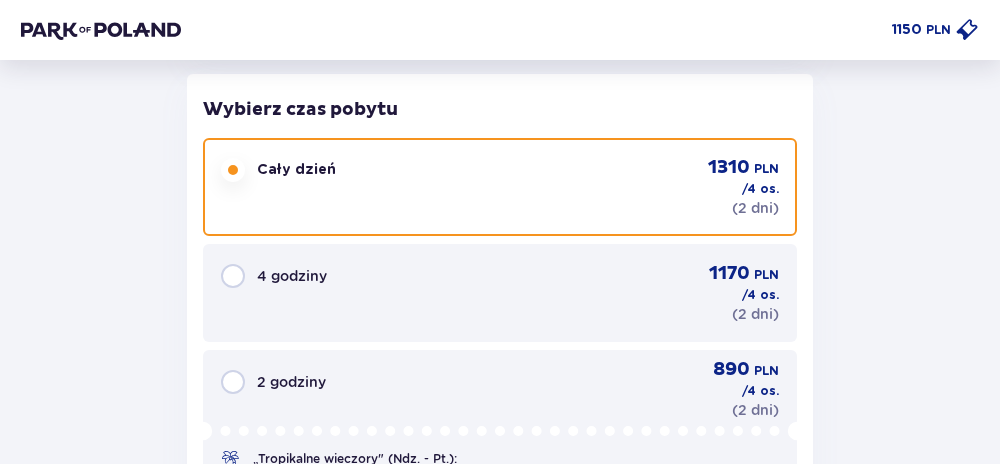 click at bounding box center [233, 170] 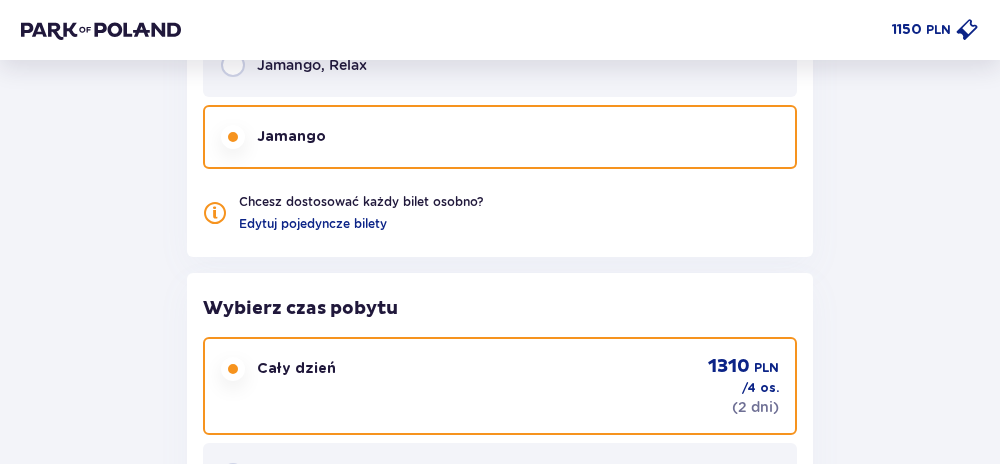 scroll, scrollTop: 1612, scrollLeft: 0, axis: vertical 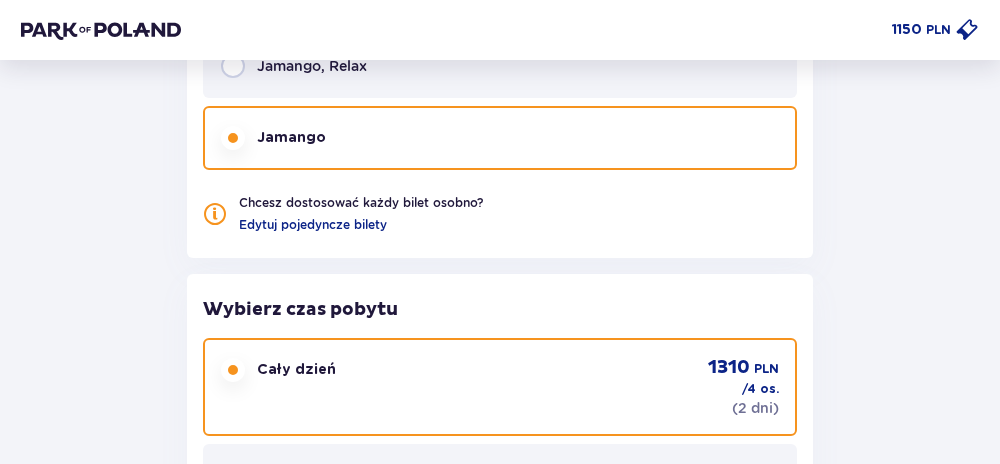 click on "Pierwszy raz?  Poznaj strefy Suntago Gościom poniżej 16 lat automatycznie przypisaliśmy bilety do strefy Jamango. Jamango, Relax, Saunaria Jamango, Relax Jamango Chcesz dostosować każdy bilet osobno? Edytuj pojedyncze bilety" at bounding box center [500, 34] 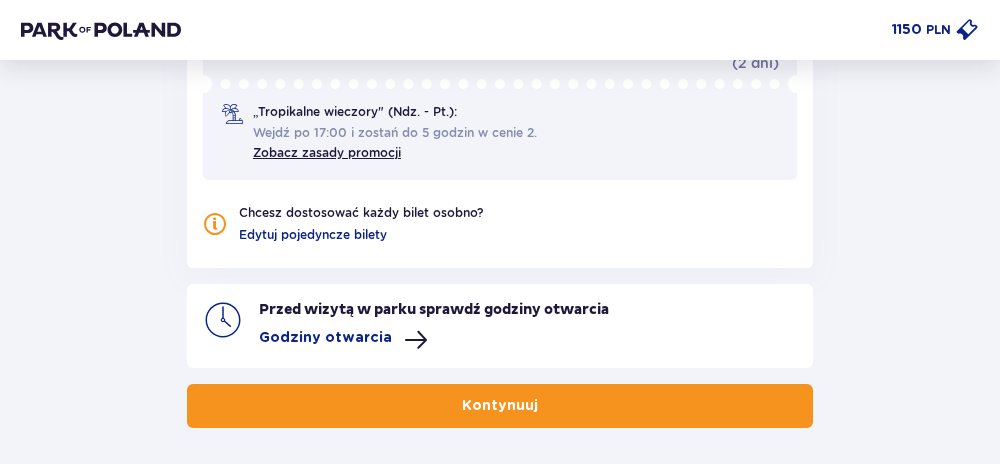scroll, scrollTop: 2179, scrollLeft: 0, axis: vertical 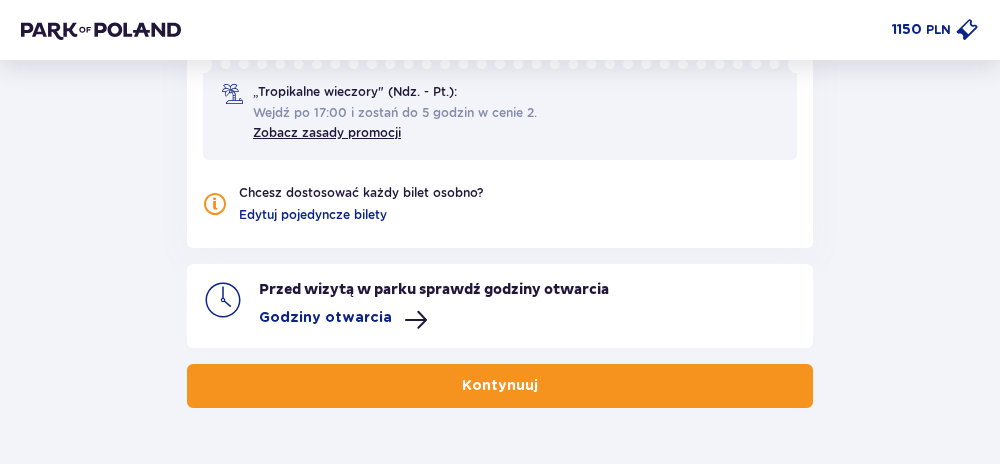 click on "Kontynuuj" at bounding box center [500, 386] 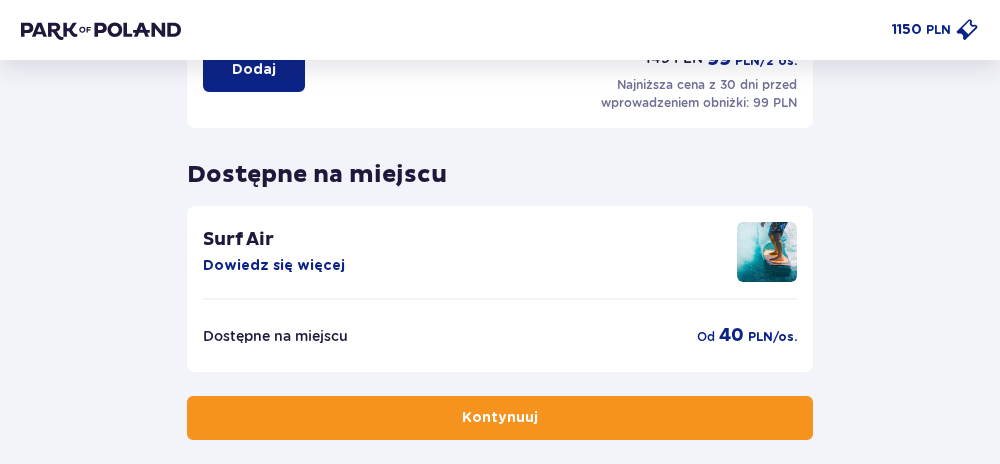 scroll, scrollTop: 678, scrollLeft: 0, axis: vertical 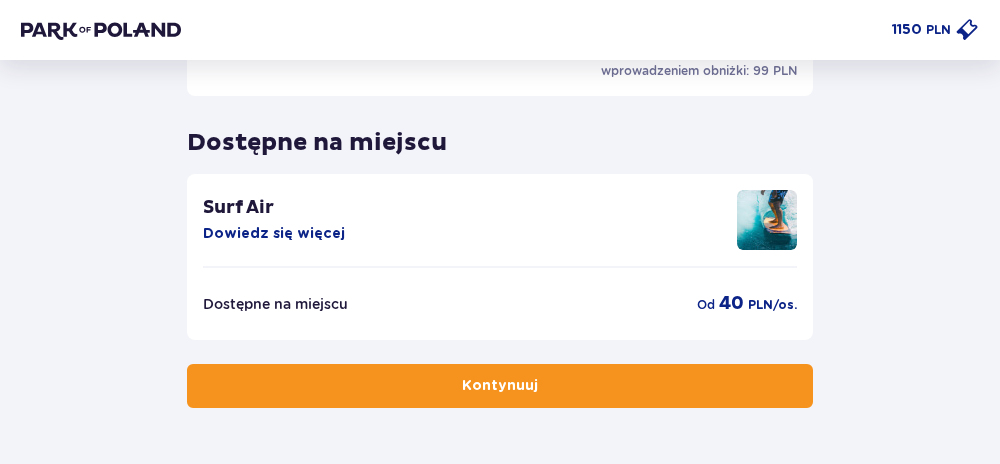click on "Kontynuuj" at bounding box center [500, 386] 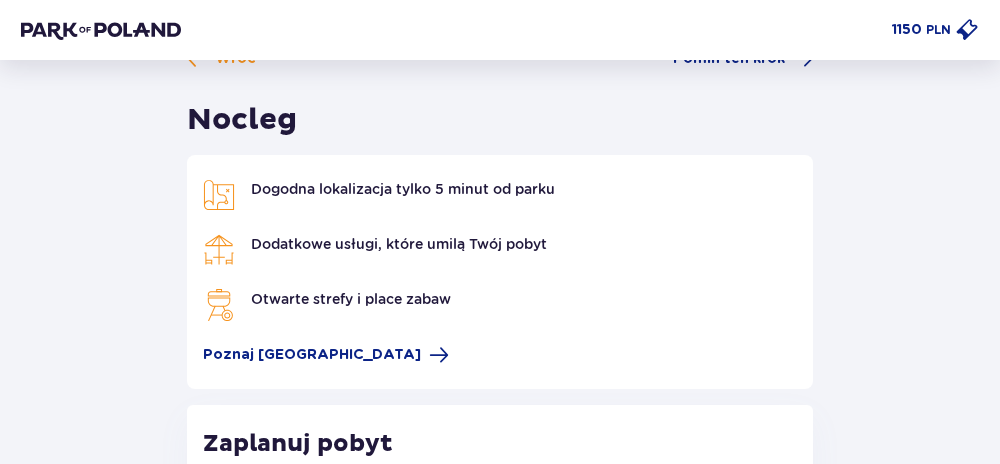 scroll, scrollTop: 37, scrollLeft: 0, axis: vertical 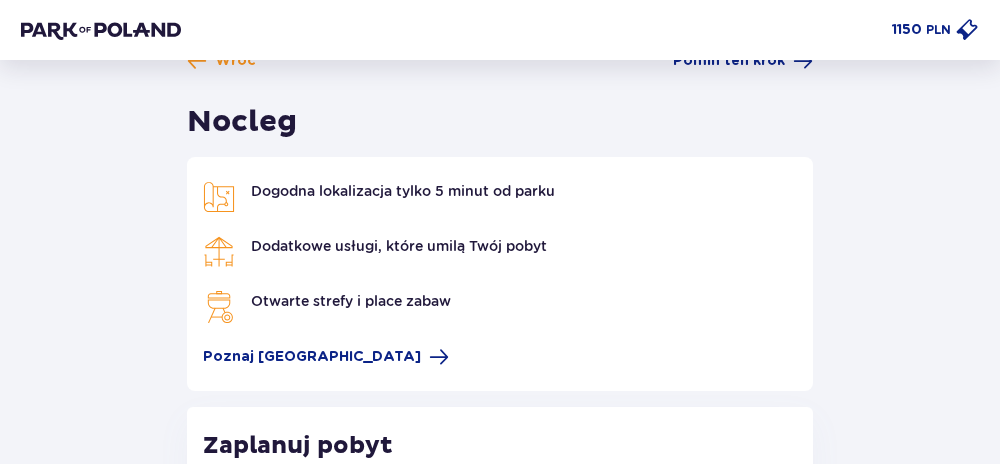 click on "Dogodna lokalizacja tylko 5 minut od parku" at bounding box center [403, 191] 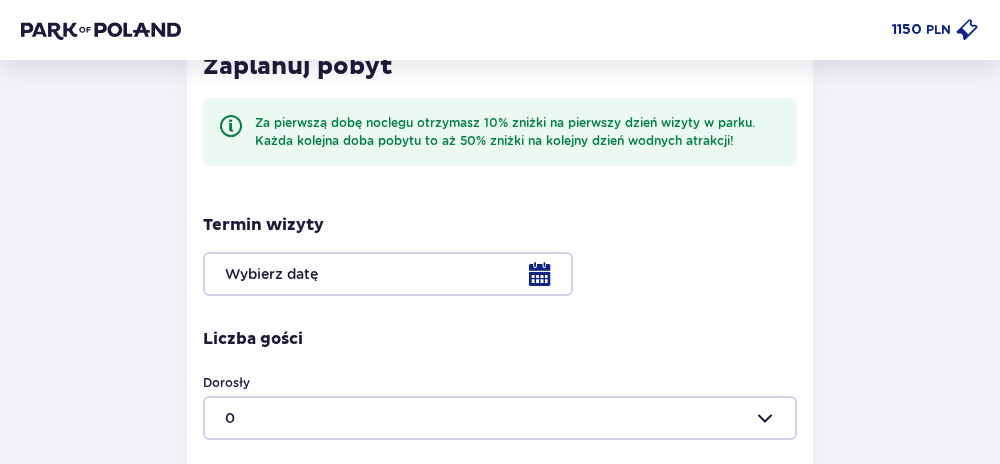 scroll, scrollTop: 418, scrollLeft: 0, axis: vertical 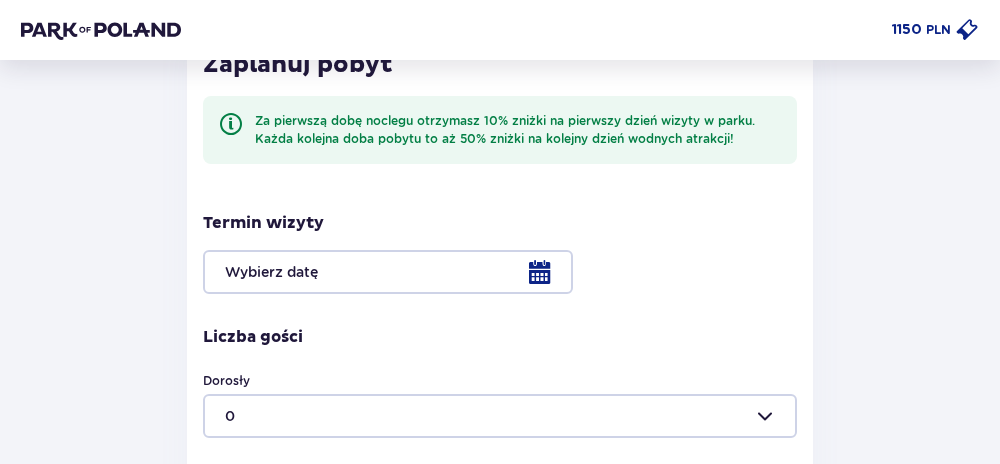click at bounding box center (500, 272) 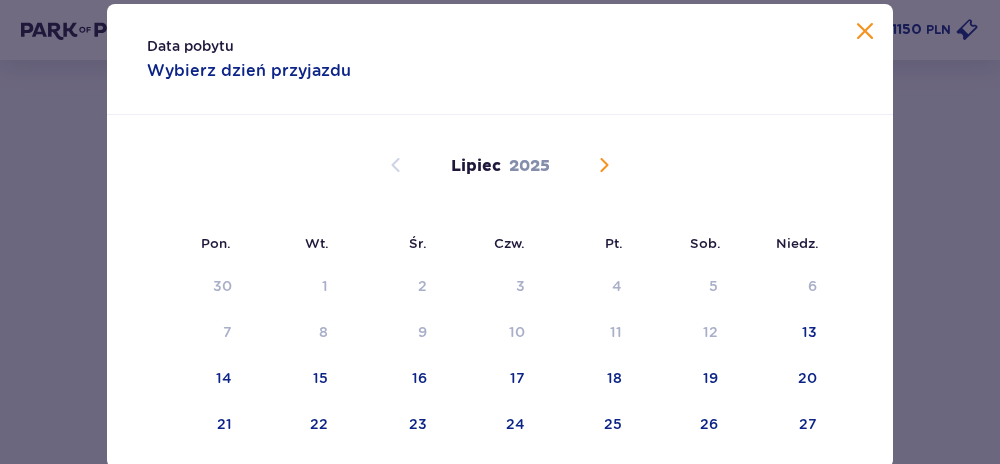 click at bounding box center [604, 165] 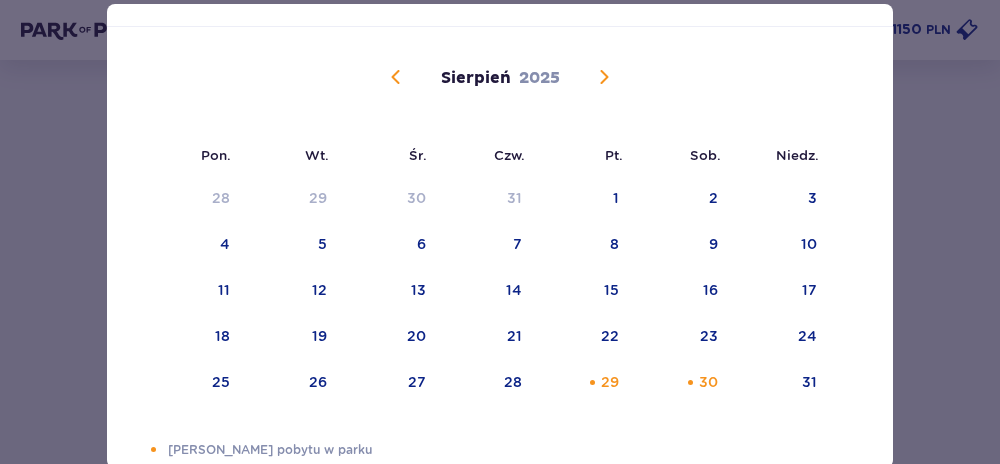 scroll, scrollTop: 119, scrollLeft: 0, axis: vertical 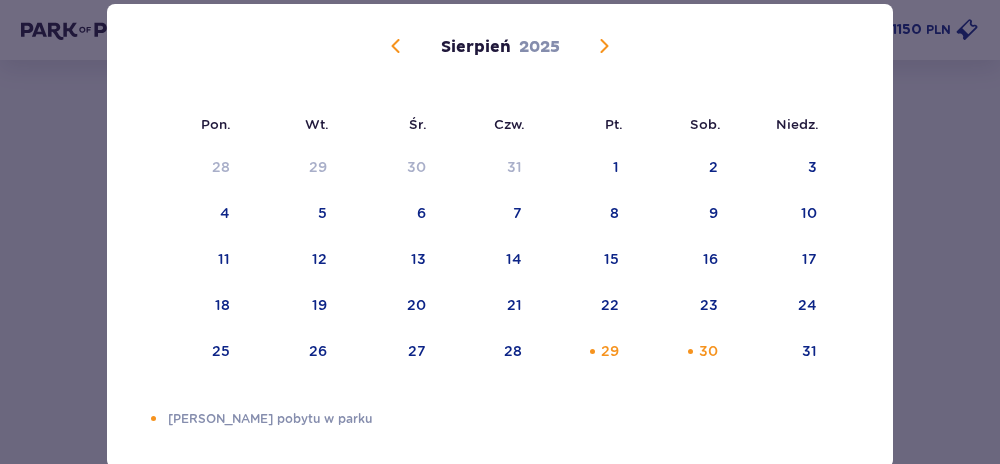 click on "29" at bounding box center [610, 351] 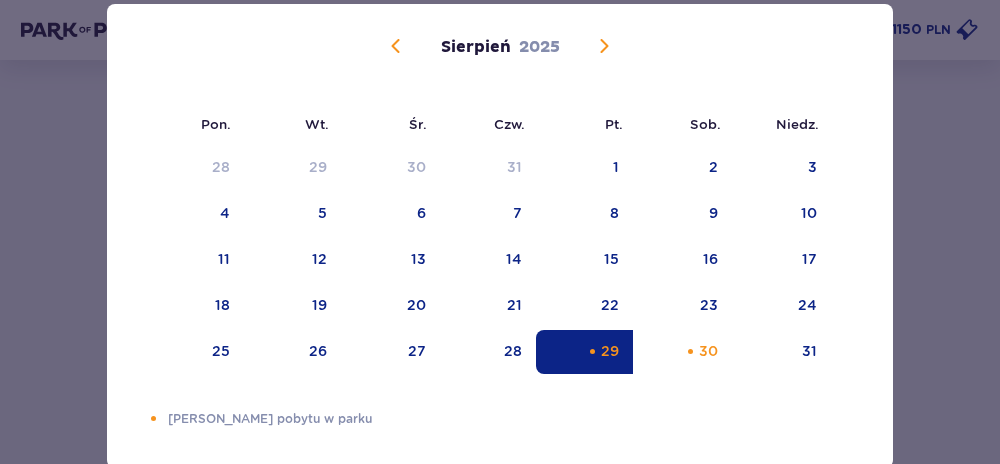 click on "30" at bounding box center [682, 352] 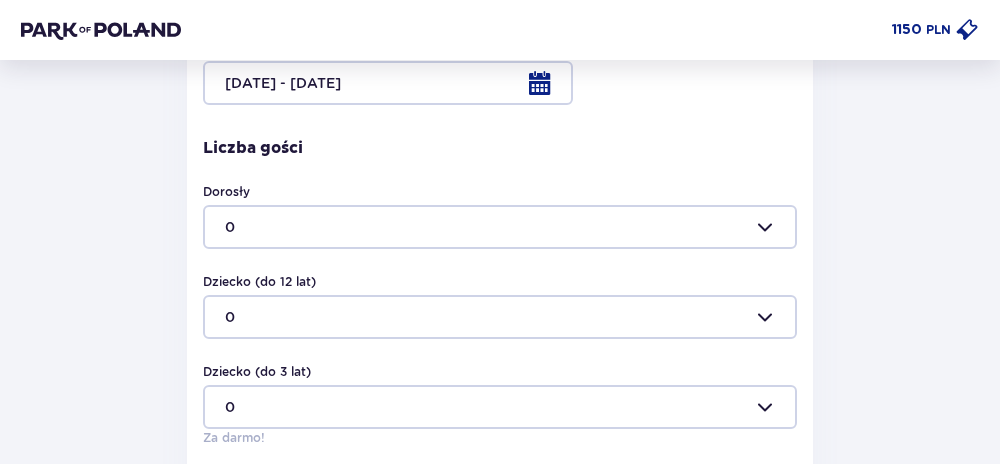 scroll, scrollTop: 613, scrollLeft: 0, axis: vertical 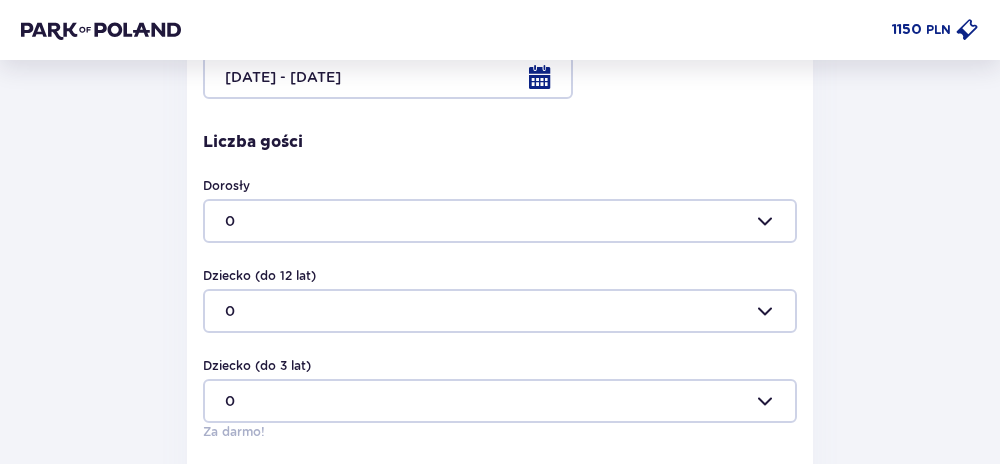 click at bounding box center (500, 401) 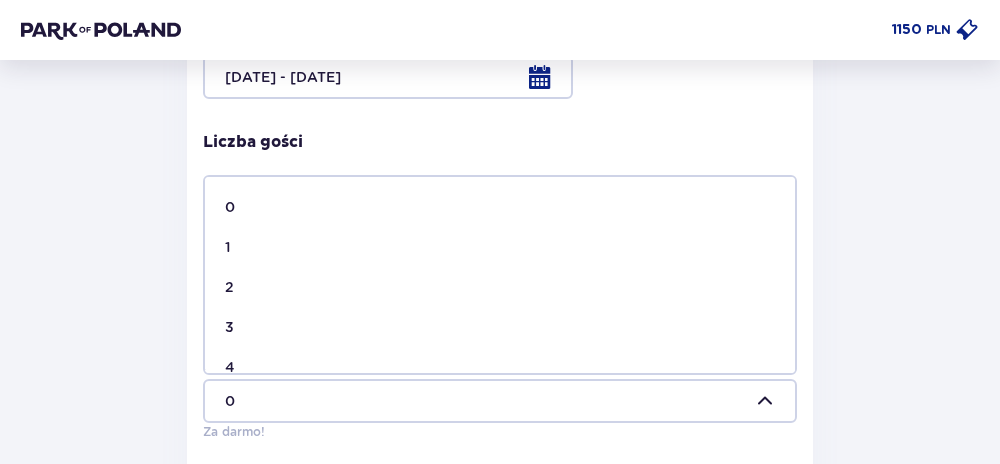 click on "1" at bounding box center [500, 247] 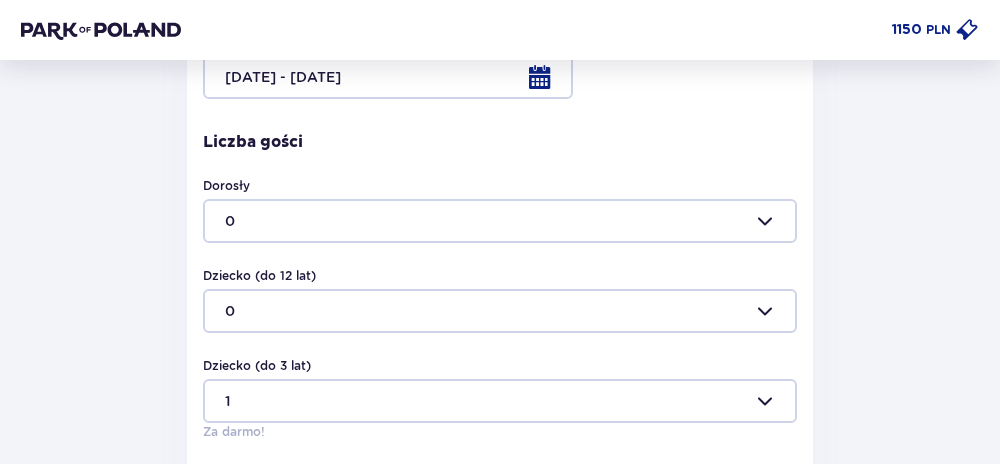 click at bounding box center (500, 221) 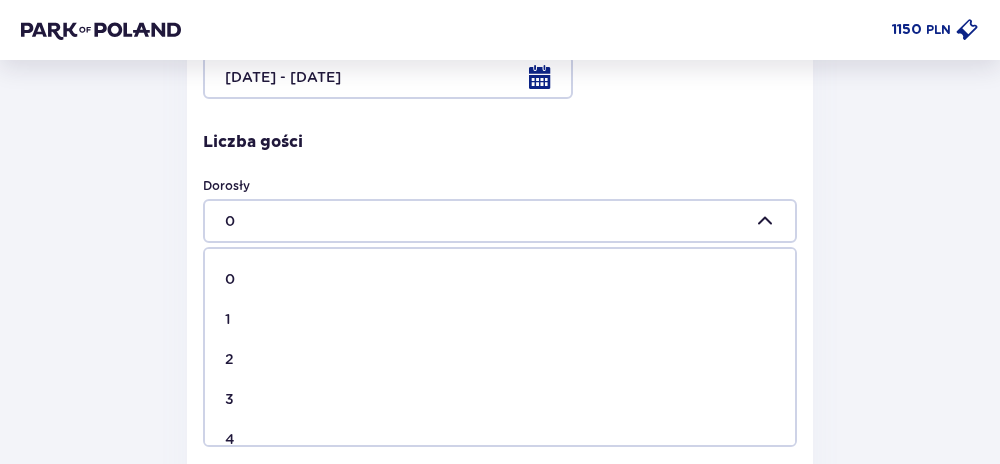 click on "3" at bounding box center (500, 399) 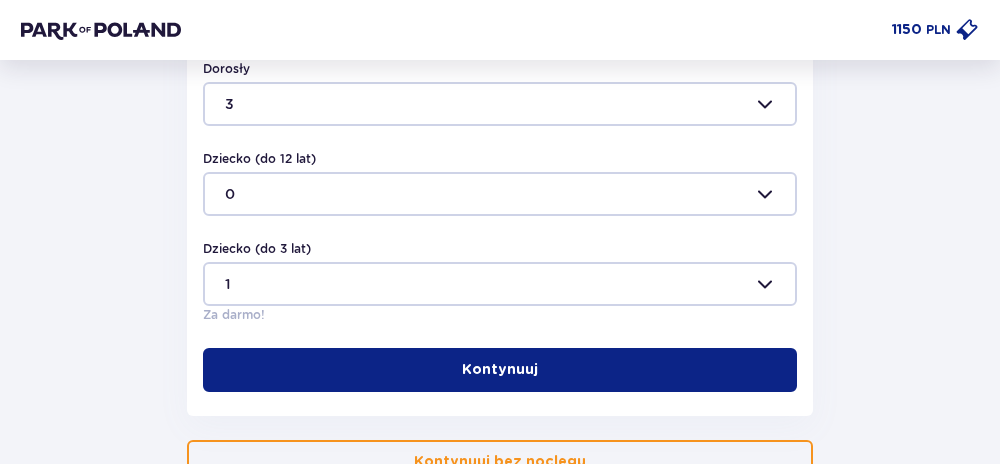 scroll, scrollTop: 806, scrollLeft: 0, axis: vertical 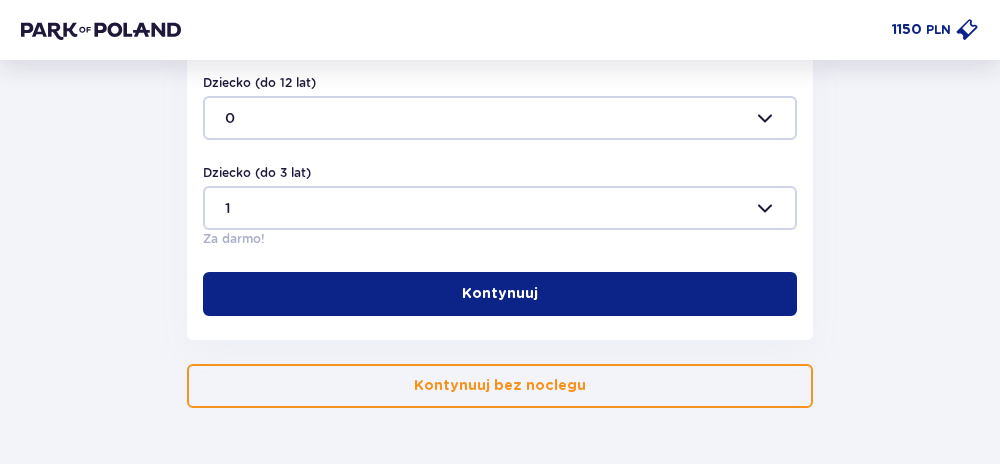 click at bounding box center (500, 208) 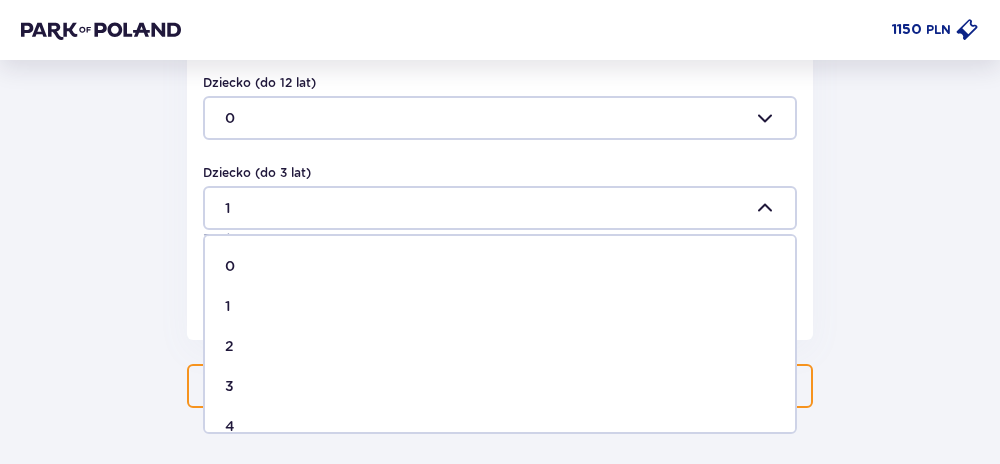 click on "0" at bounding box center [500, 266] 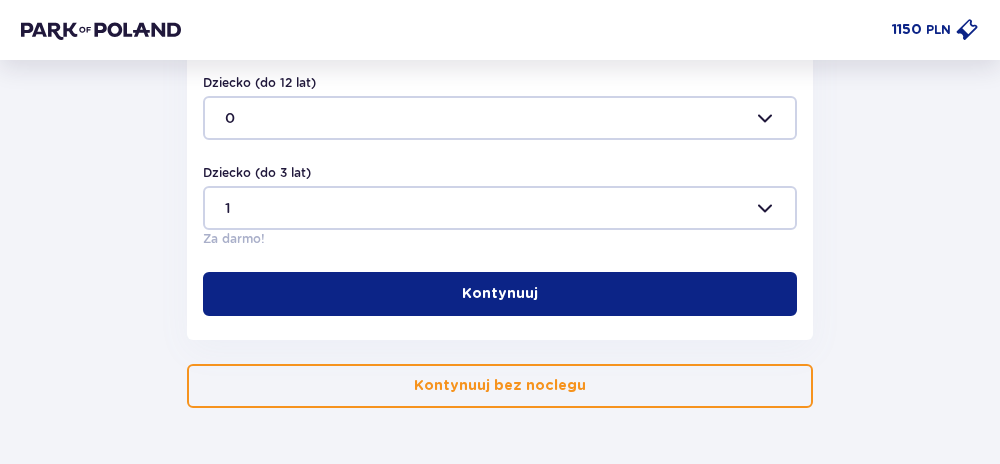type on "0" 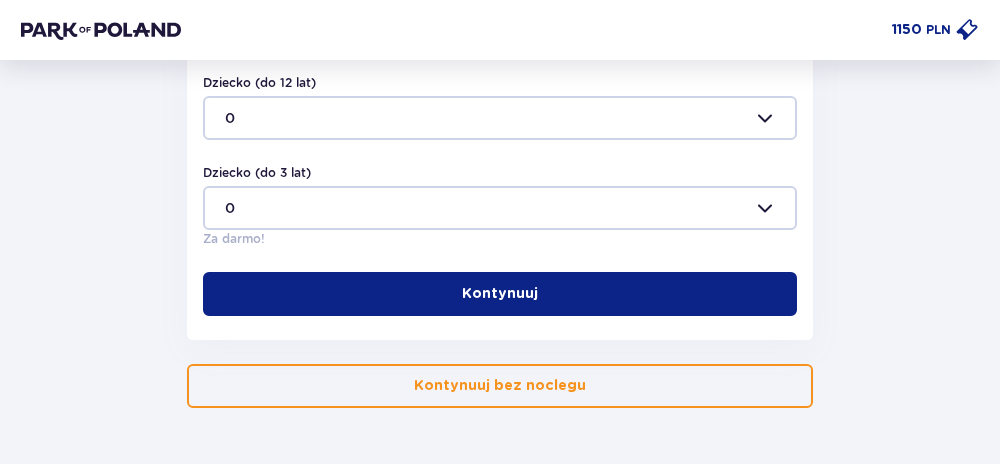 click at bounding box center (500, 118) 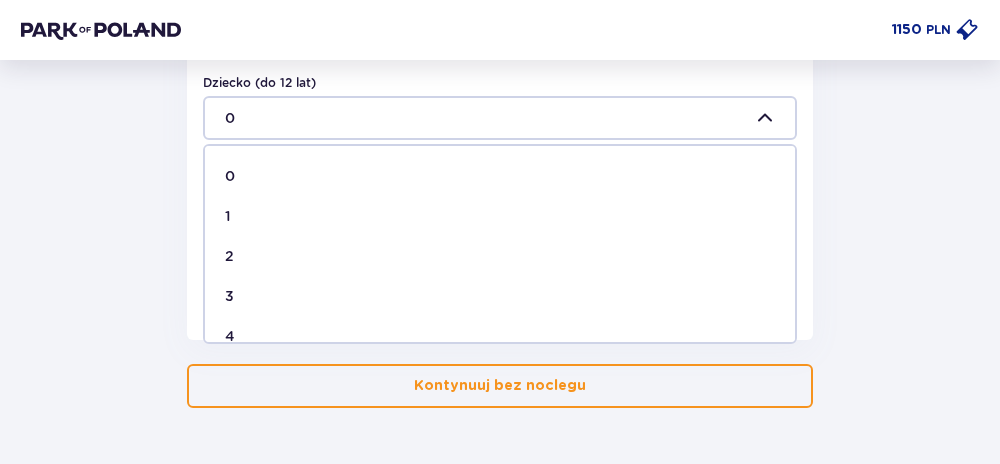 click on "1" at bounding box center (500, 216) 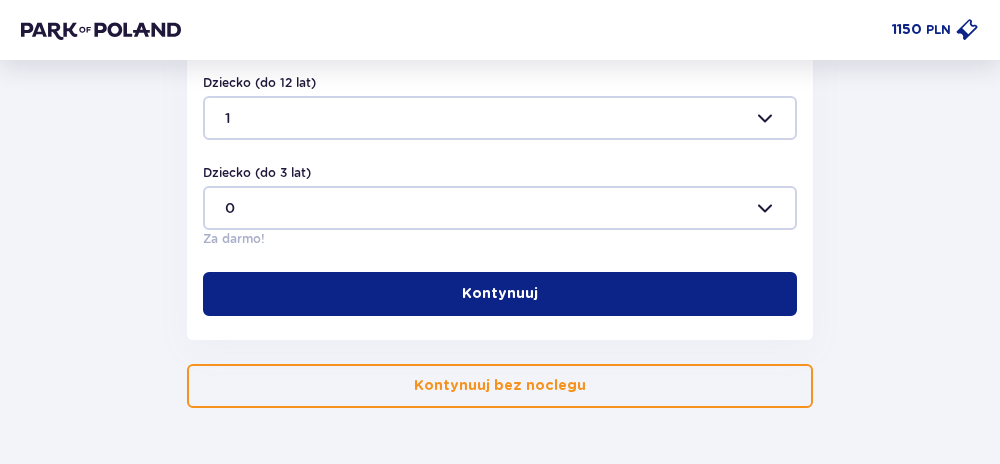 click on "Kontynuuj" at bounding box center (500, 294) 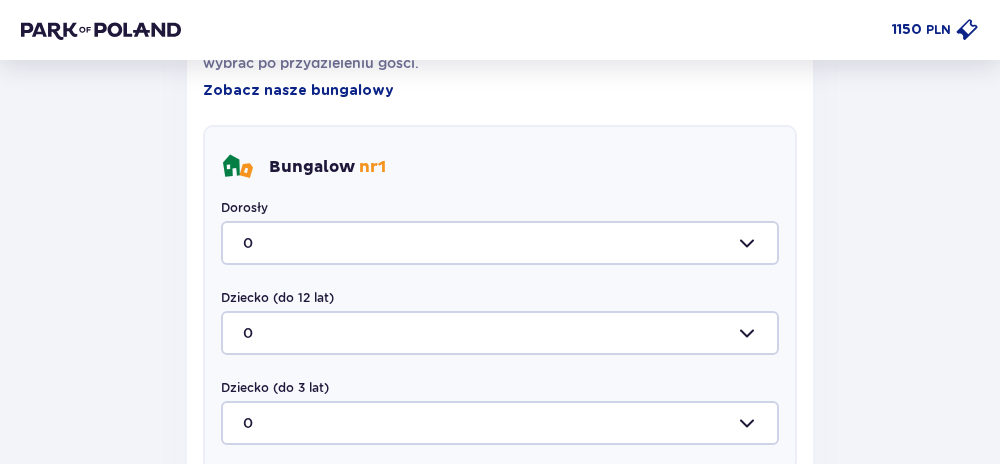 scroll, scrollTop: 1215, scrollLeft: 0, axis: vertical 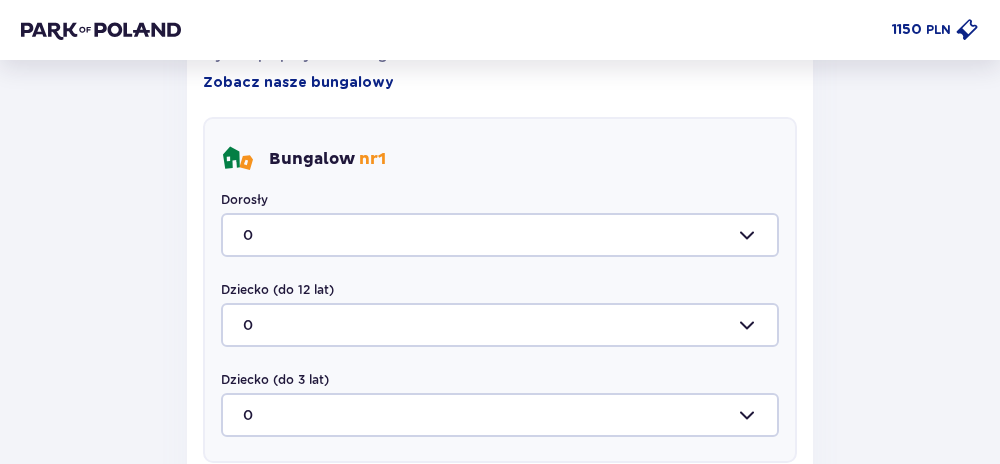click at bounding box center [500, 235] 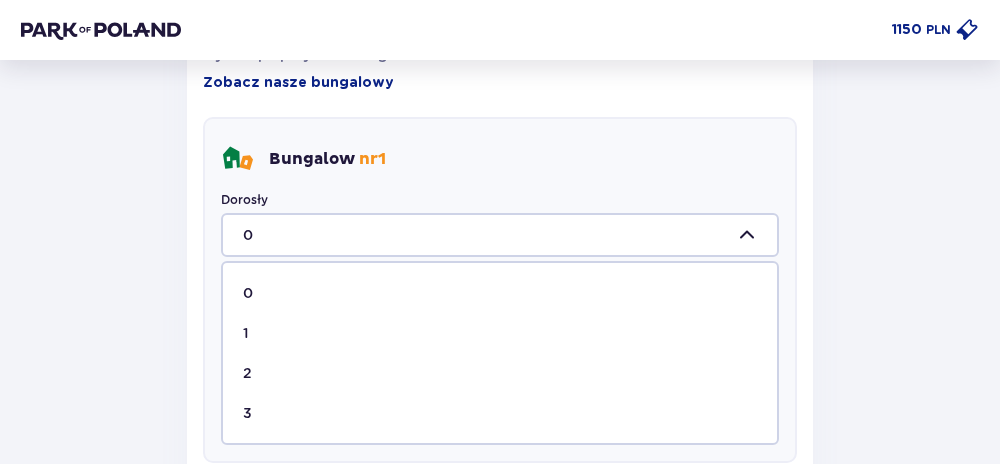 click on "3" at bounding box center (500, 413) 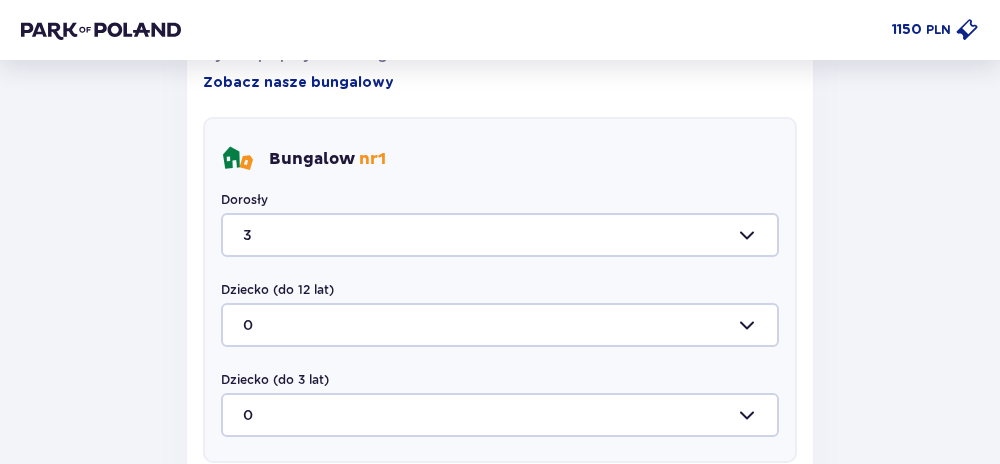 click at bounding box center [500, 325] 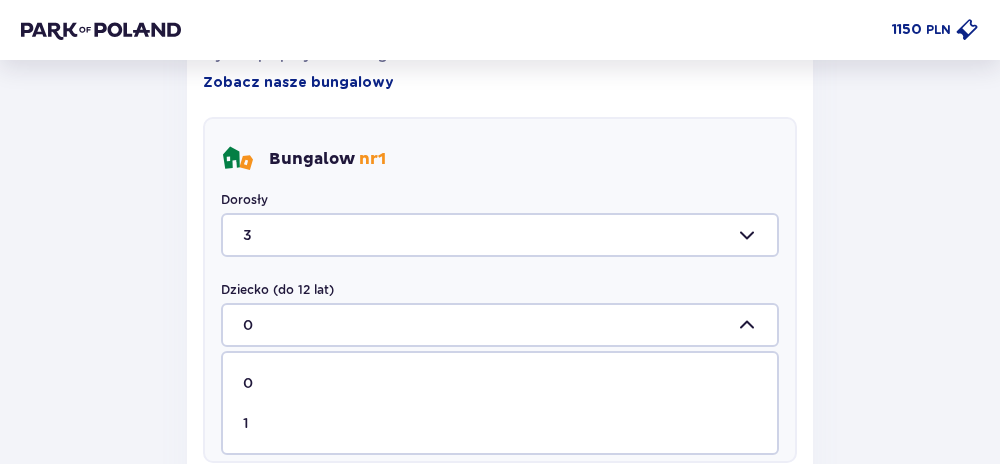 click on "1" at bounding box center (500, 423) 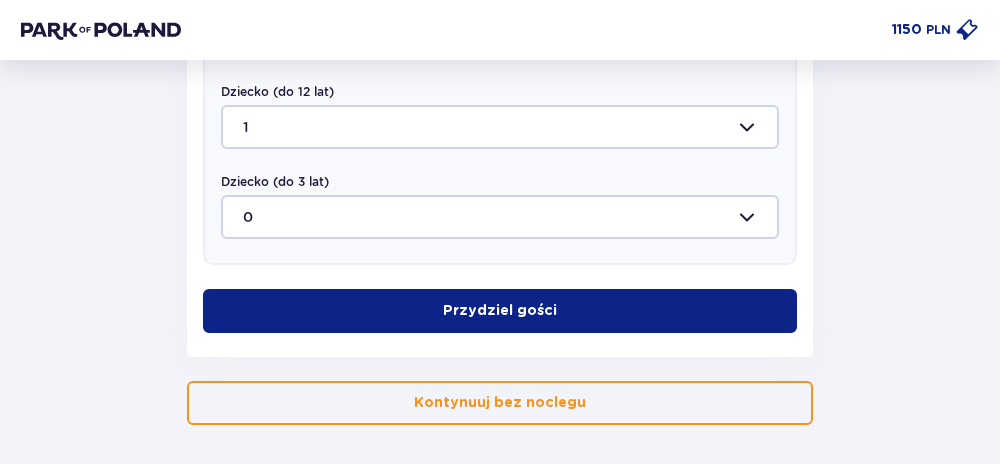 click on "Przydziel gości" at bounding box center (500, 311) 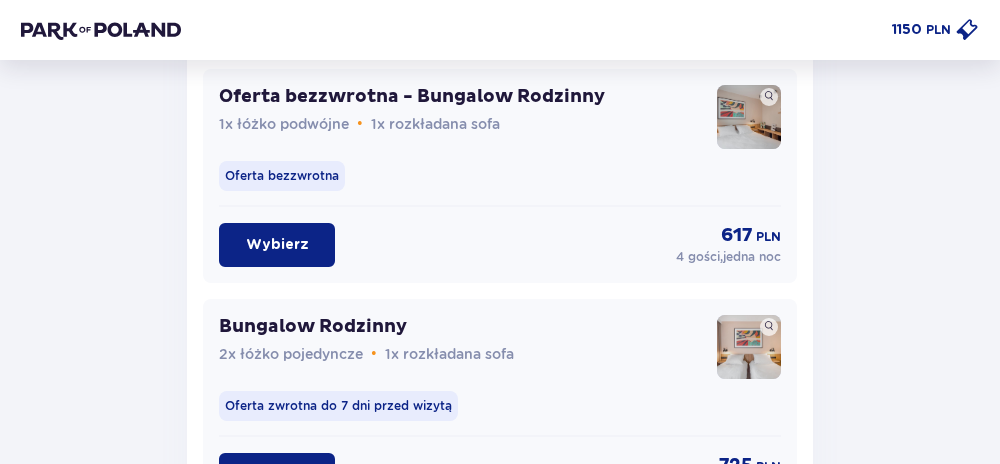 scroll, scrollTop: 1924, scrollLeft: 0, axis: vertical 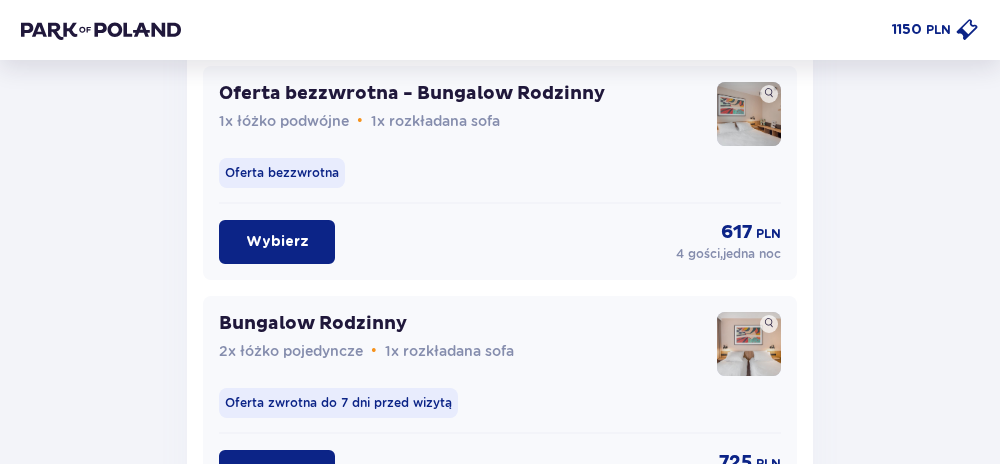 click on "Wybierz" at bounding box center [277, 242] 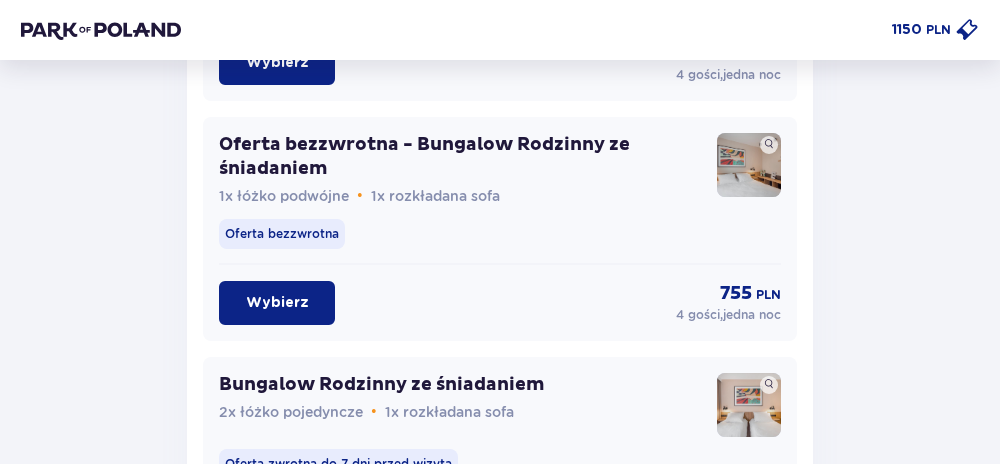 scroll, scrollTop: 3312, scrollLeft: 0, axis: vertical 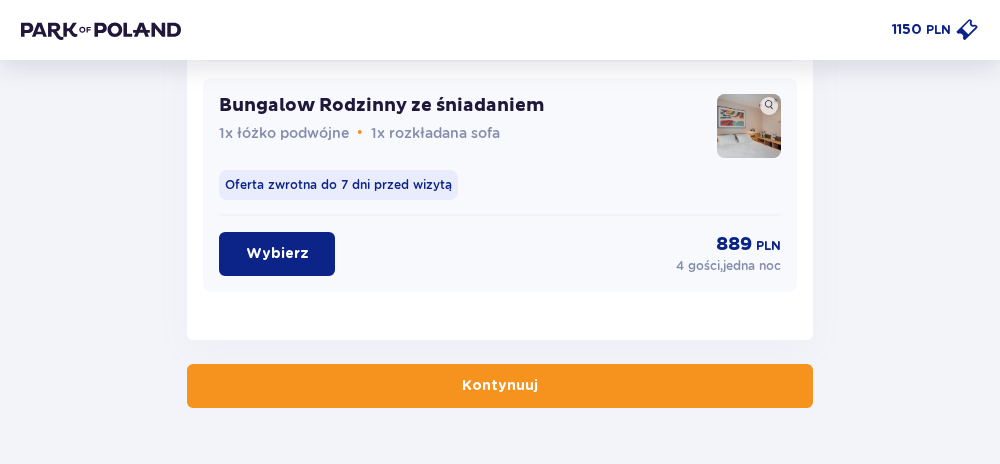 click on "Kontynuuj" at bounding box center (500, 386) 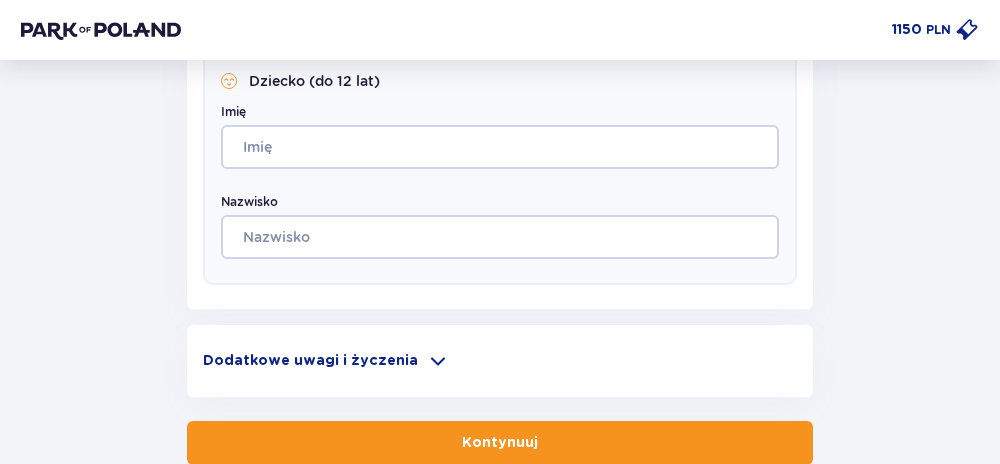 scroll, scrollTop: 1367, scrollLeft: 0, axis: vertical 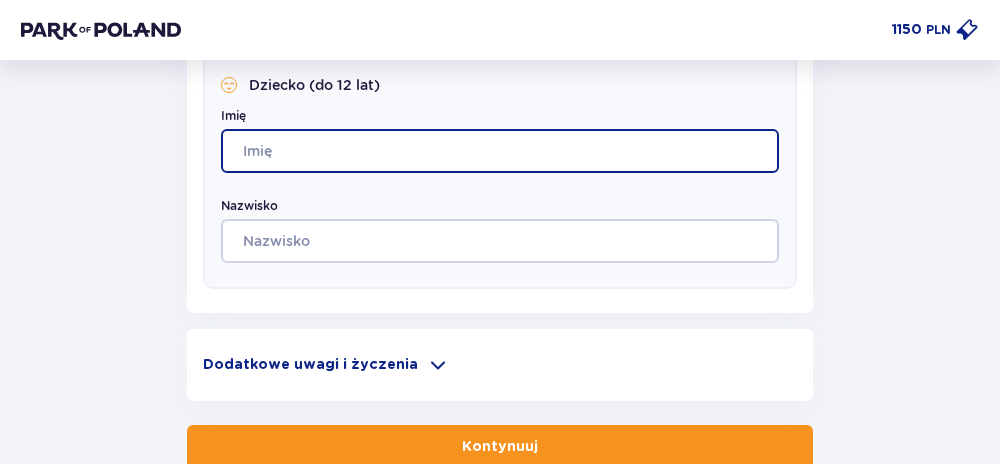 click on "Imię" at bounding box center [500, 151] 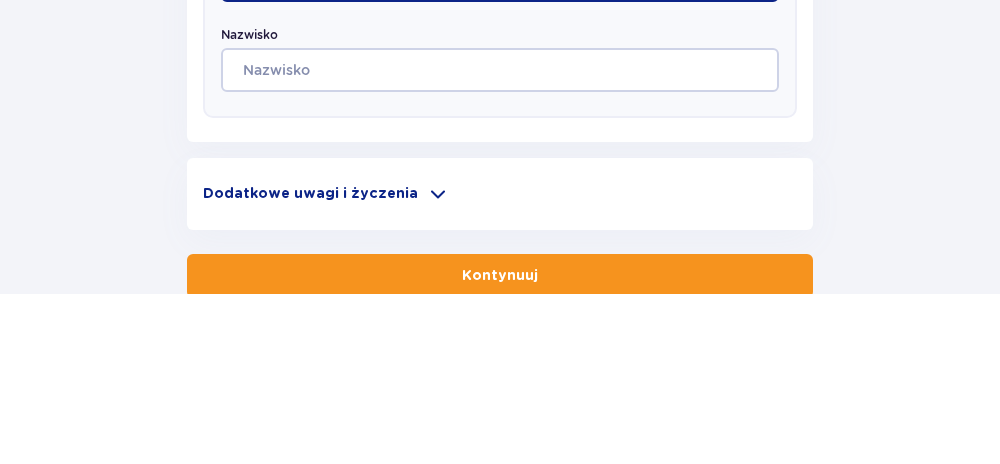 type on "Zofia" 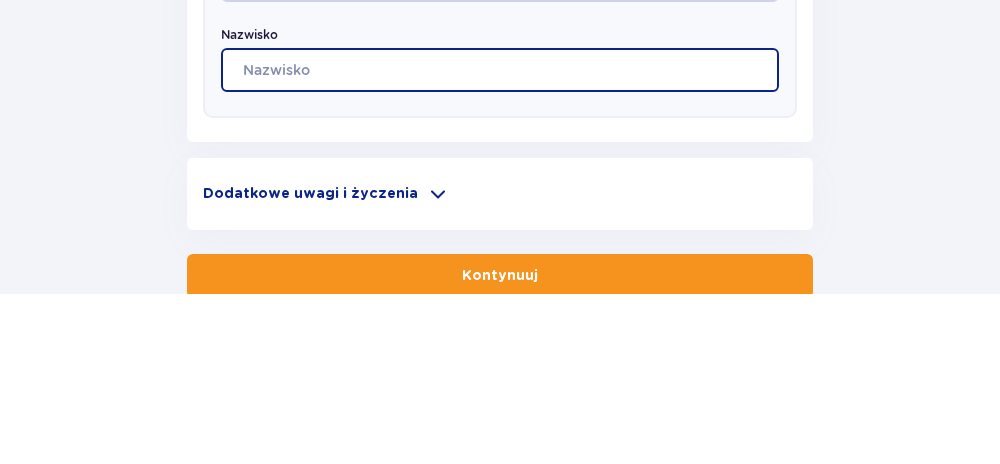 click on "Nazwisko" at bounding box center (500, 241) 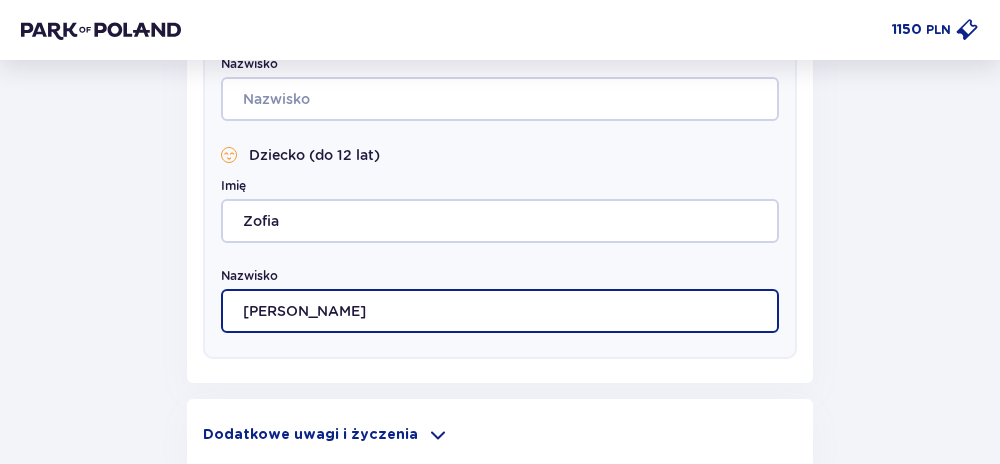 scroll, scrollTop: 1292, scrollLeft: 0, axis: vertical 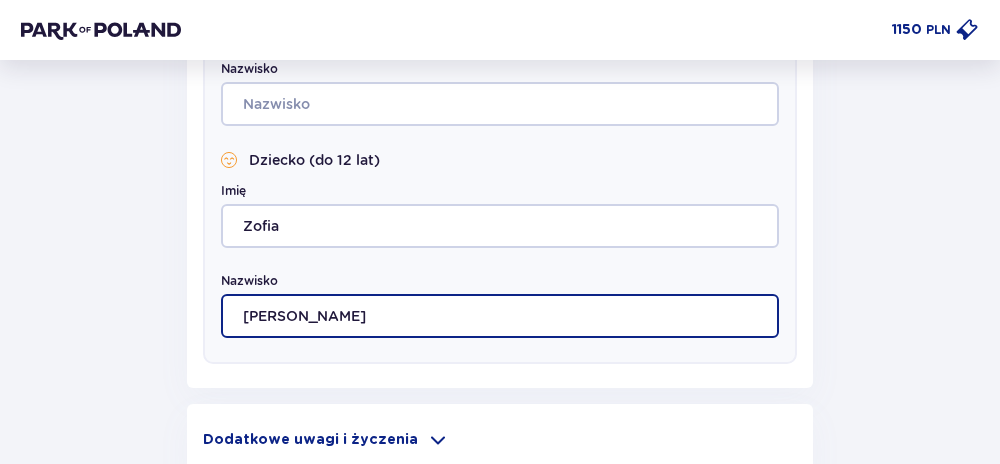 type on "Lorkowska" 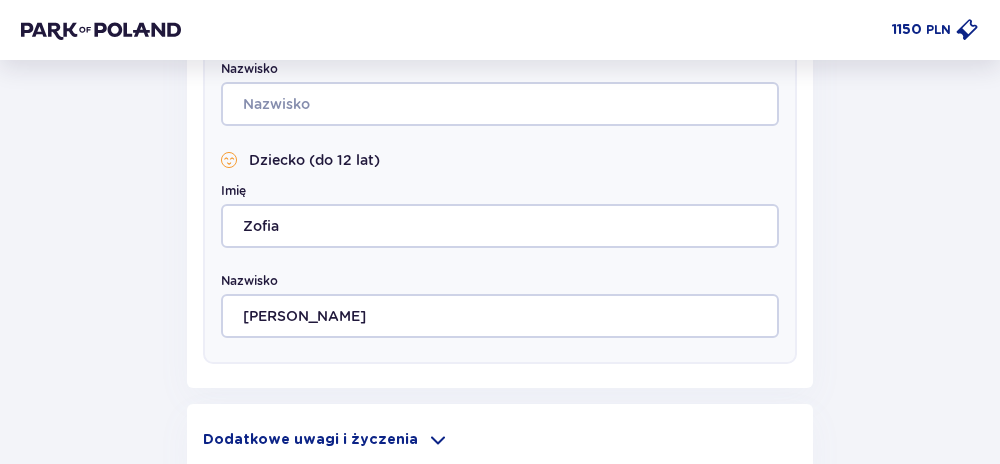 click on "Wróć Pomiń ten krok Nocleg Osoba rezerwująca Imię Nazwisko Adres e-mail Numer telefonu Numer telefonu, wraz z kodem kraju, np. 48 ​123 ​456 ​789 Uzupełnij dane wszystkich gości Bungalow   nr  1 Dorosły Imię Nazwisko Dorosły Imię Nazwisko Dorosły Imię Nazwisko Dziecko (do 12 lat) Imię Zofia Nazwisko Lorkowska Dodatkowe uwagi i życzenia Czy możemy Ci jeszcze w czymś pomóc? Daj nam znać! Dołożymy wszelkich starań, aby Twój pobyt u nas był wyjątkowy. 0  /  500 Kontynuuj" at bounding box center (500, -330) 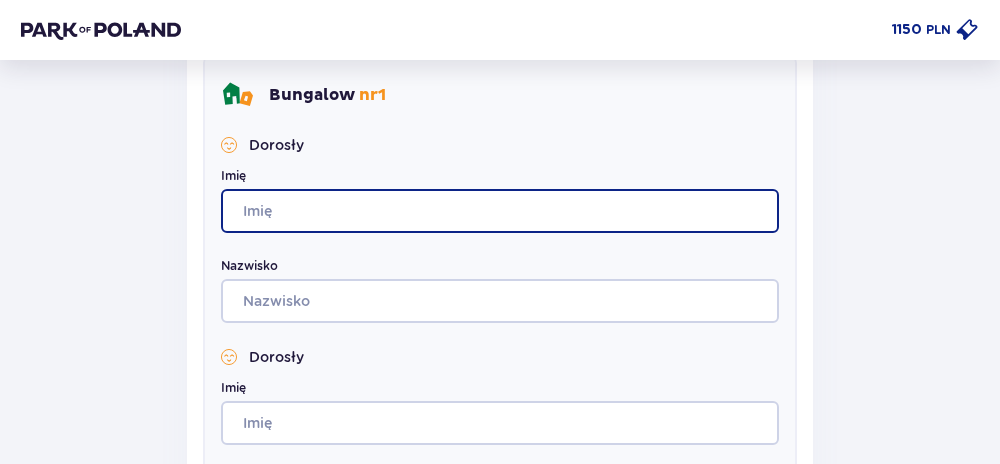 click on "Imię" at bounding box center [500, 211] 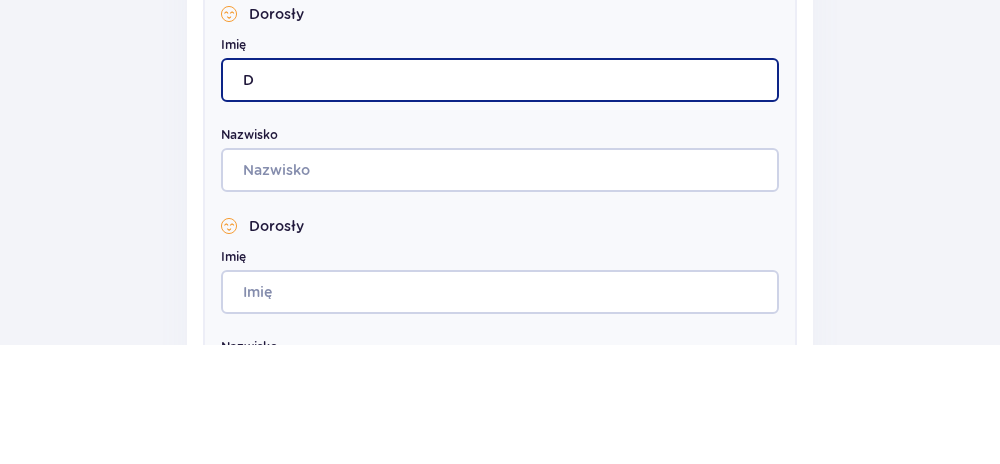 type on "Dorota" 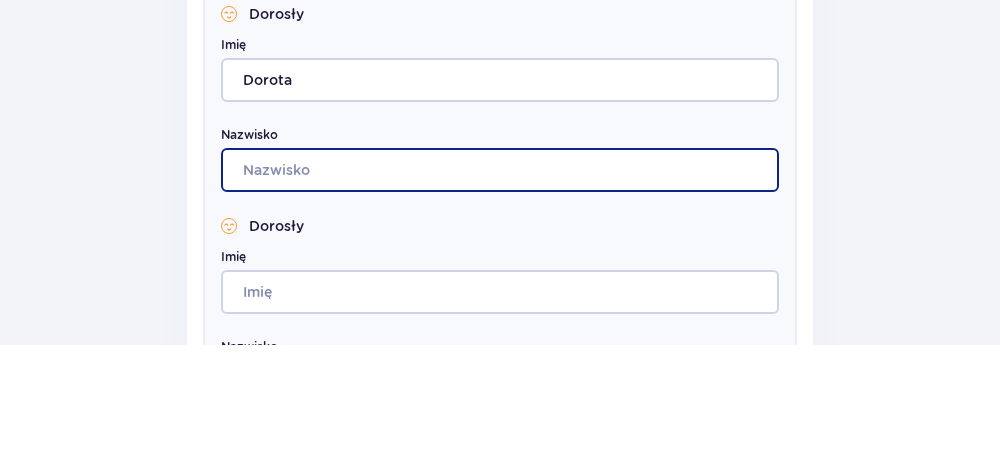 type on "Lorkowska" 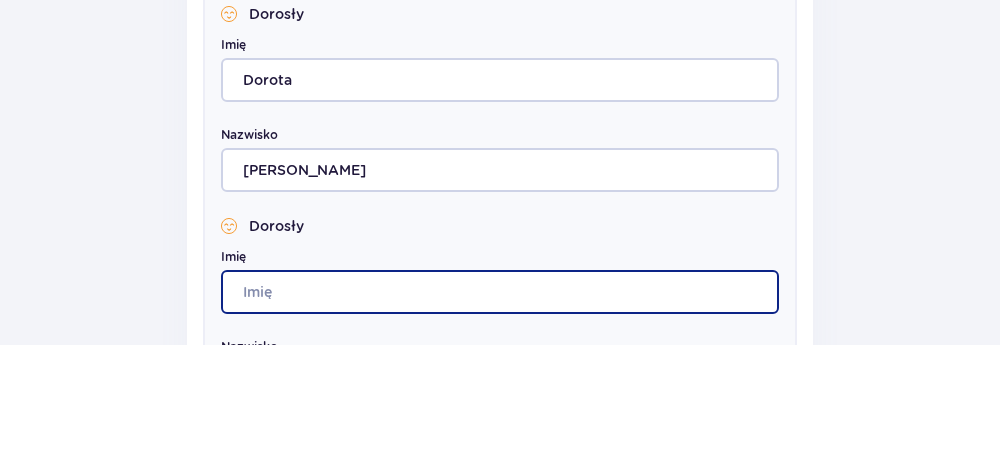 type on "Dorota" 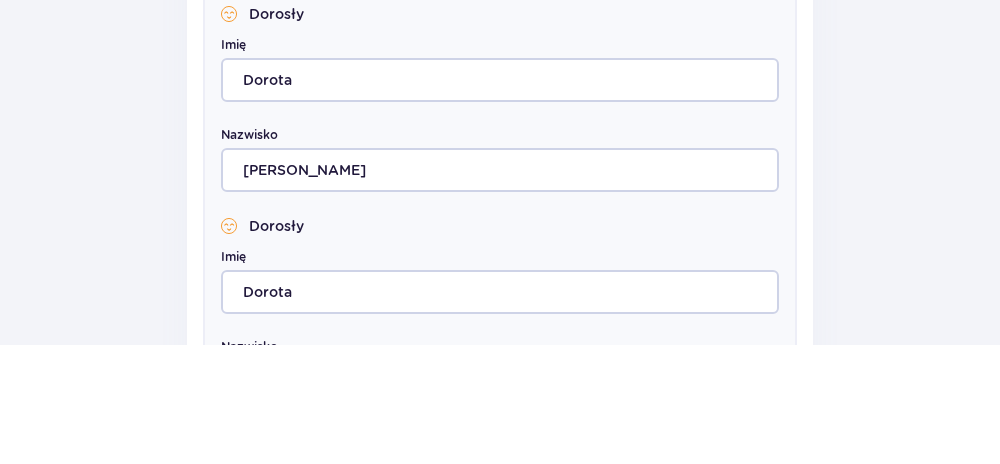 type on "Lorkowska" 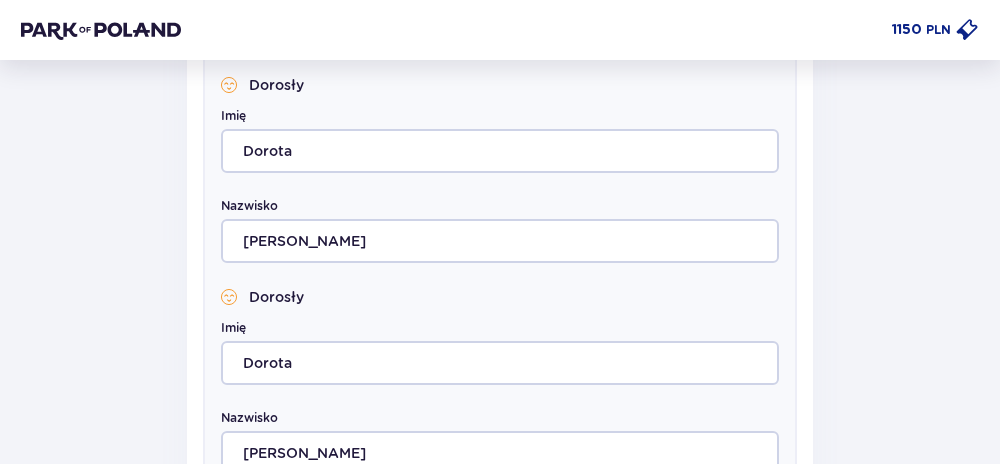 scroll, scrollTop: 946, scrollLeft: 0, axis: vertical 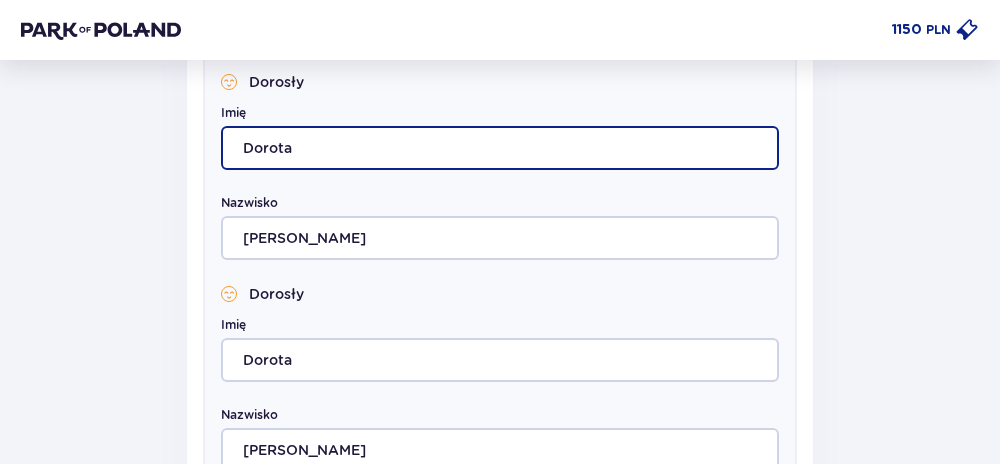 click on "Dorota" at bounding box center (500, 148) 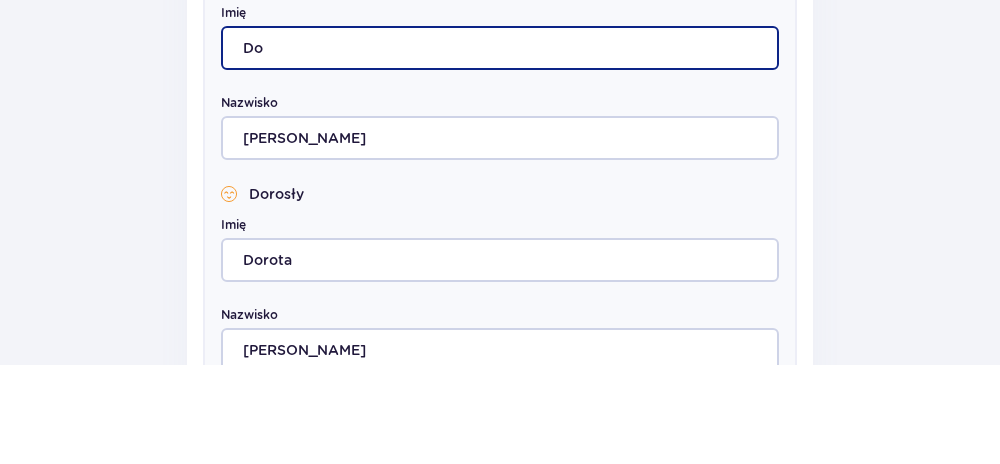 type on "D" 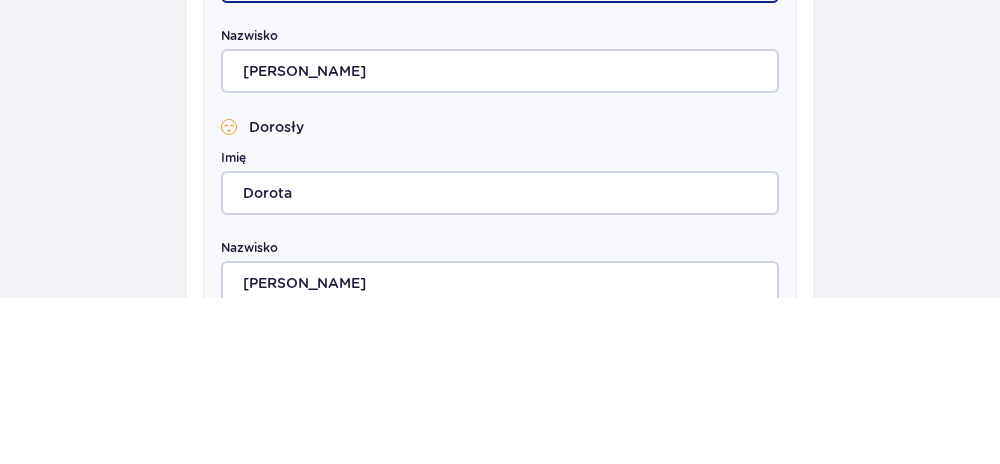 type on "Mariusz" 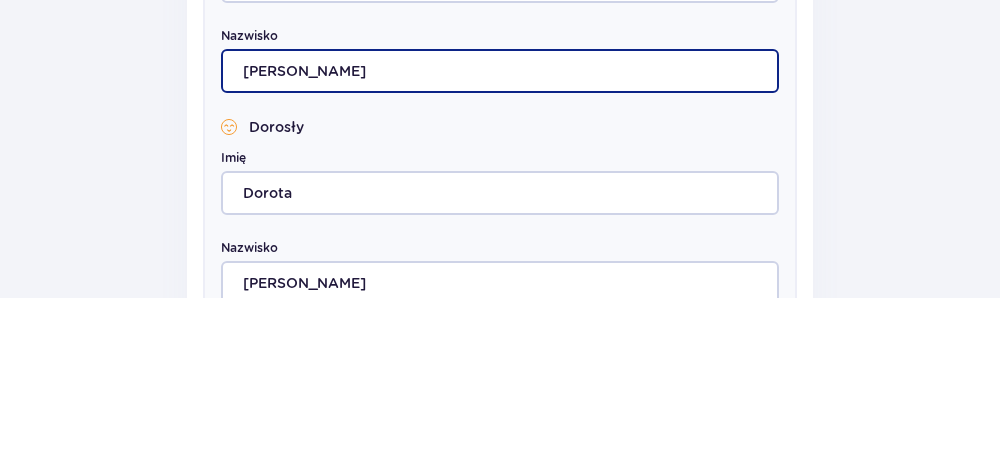 click on "Lorkowska" at bounding box center (500, 238) 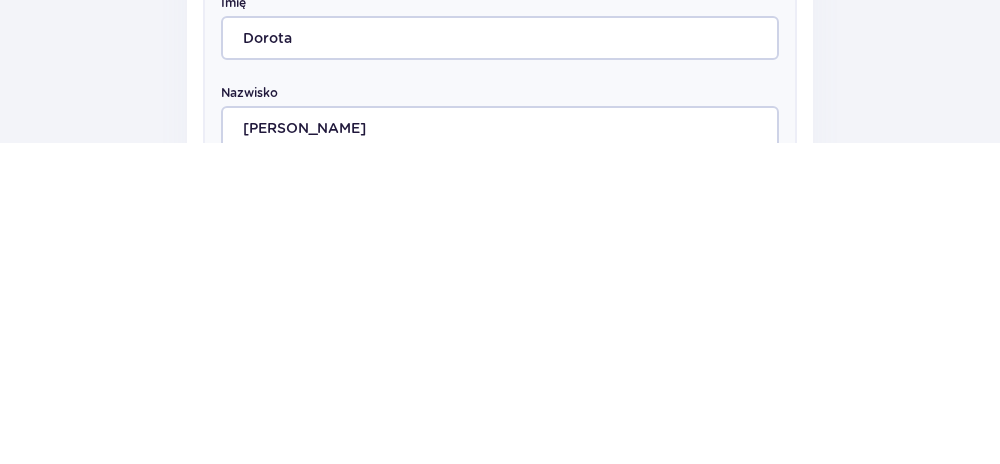 type on "Lorkowski" 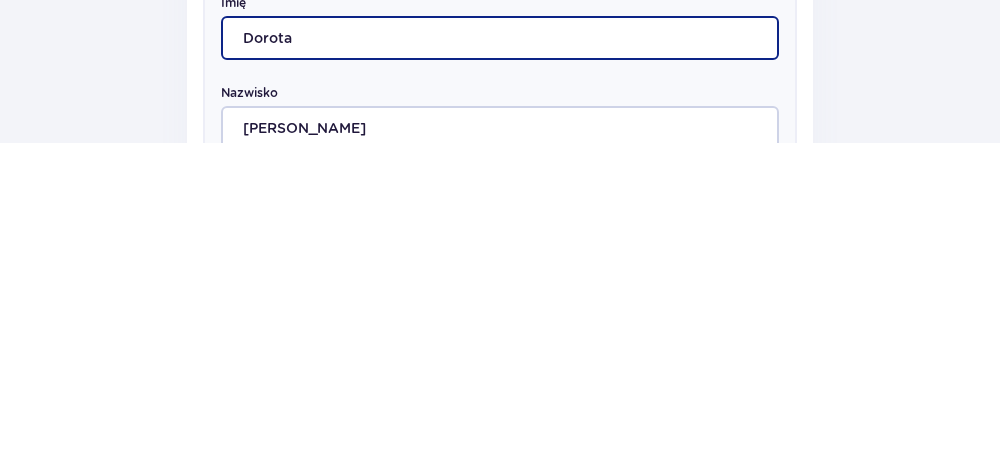 click on "Dorota" at bounding box center (500, 360) 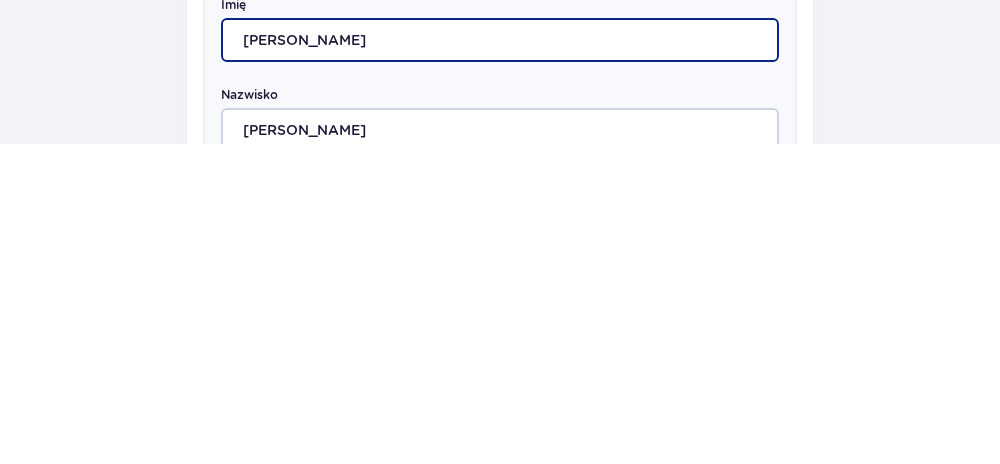 click on "Dorota Małgorzata" at bounding box center [500, 360] 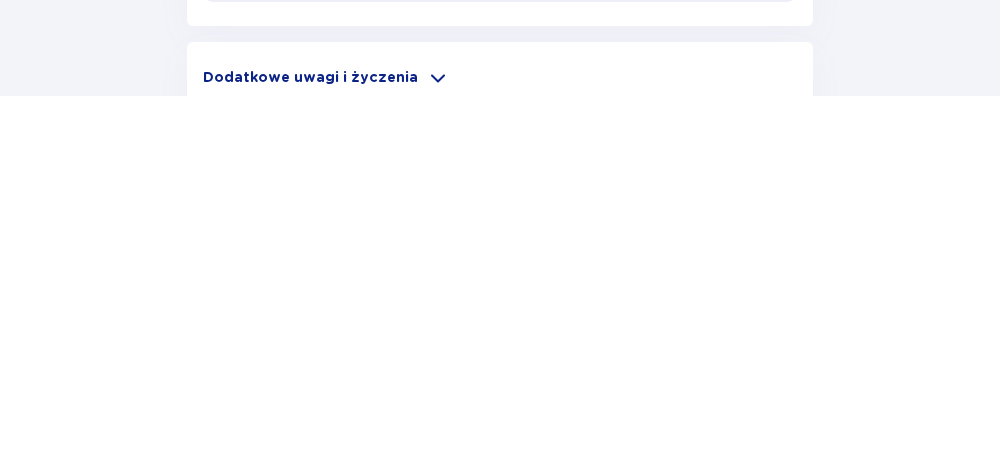 scroll, scrollTop: 1293, scrollLeft: 0, axis: vertical 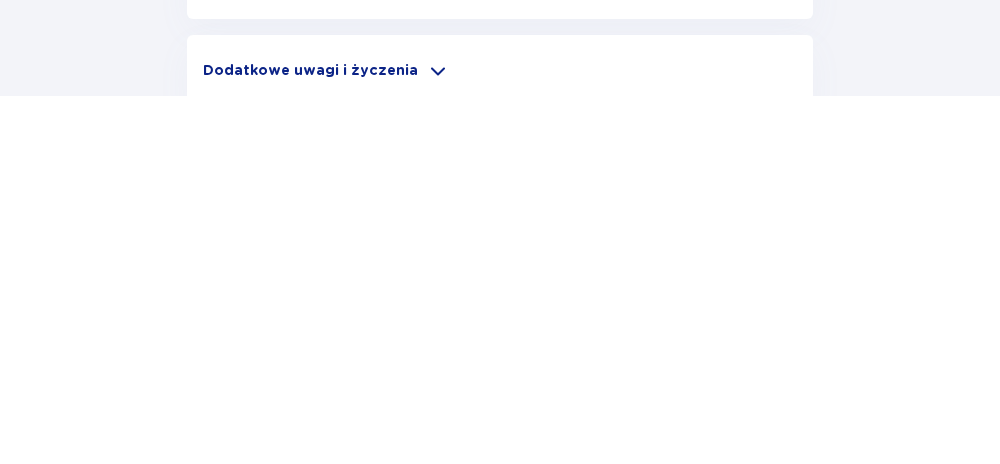 type on "Małgorzata" 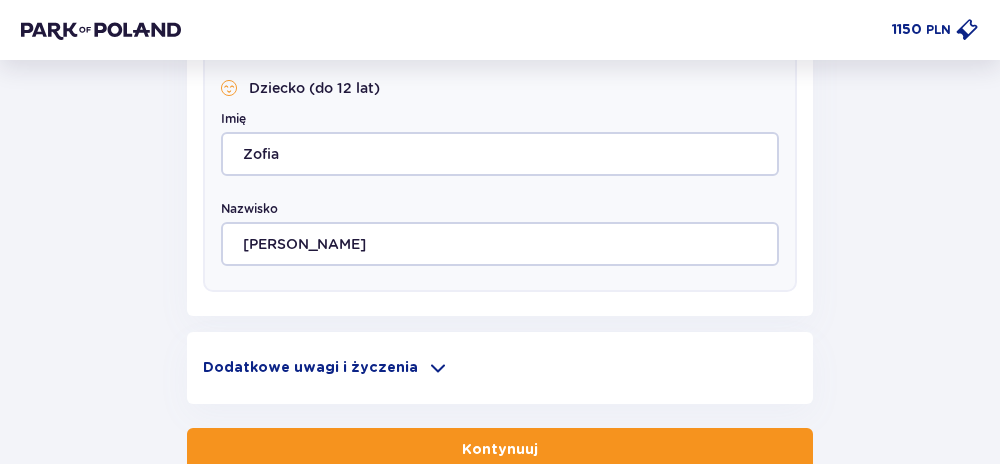 scroll, scrollTop: 1365, scrollLeft: 0, axis: vertical 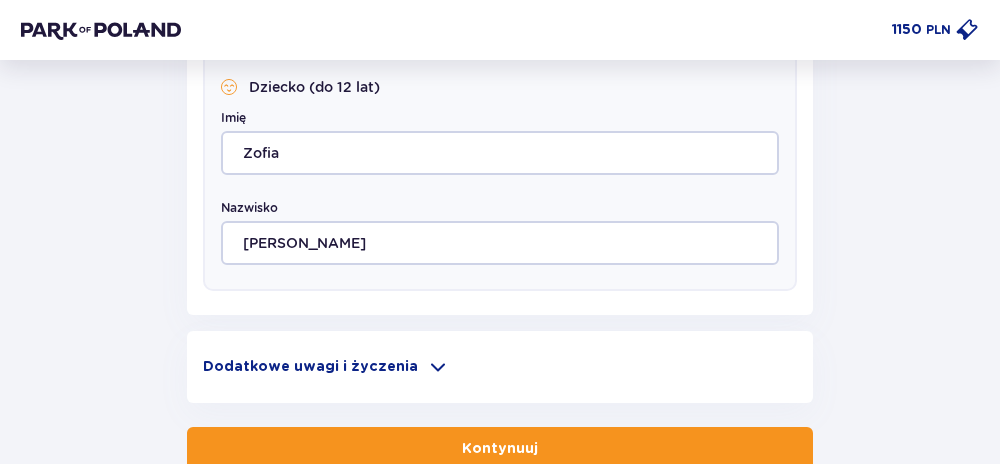 click on "Kontynuuj" at bounding box center (500, 449) 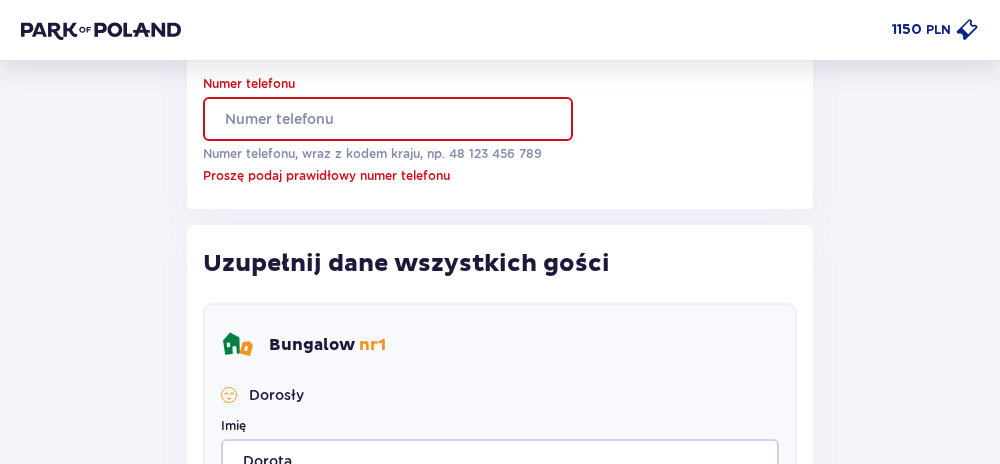 scroll, scrollTop: 506, scrollLeft: 0, axis: vertical 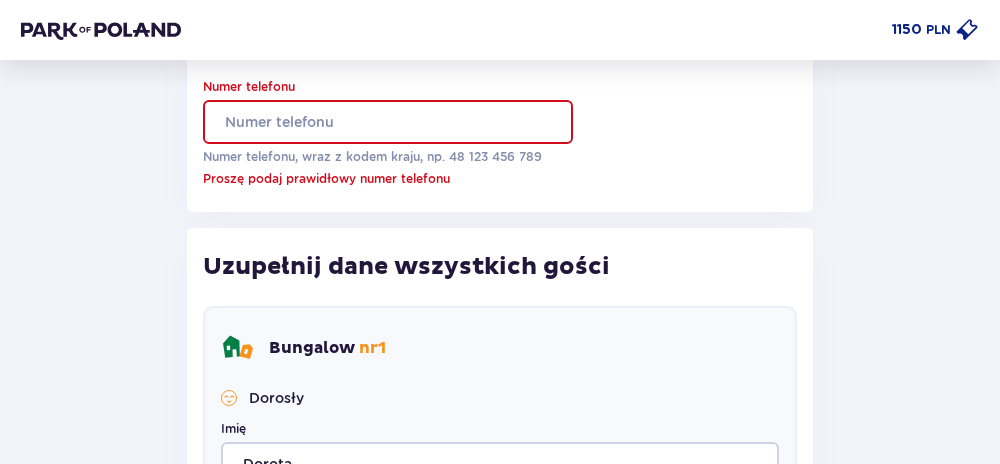 click on "Numer telefonu" at bounding box center [388, 122] 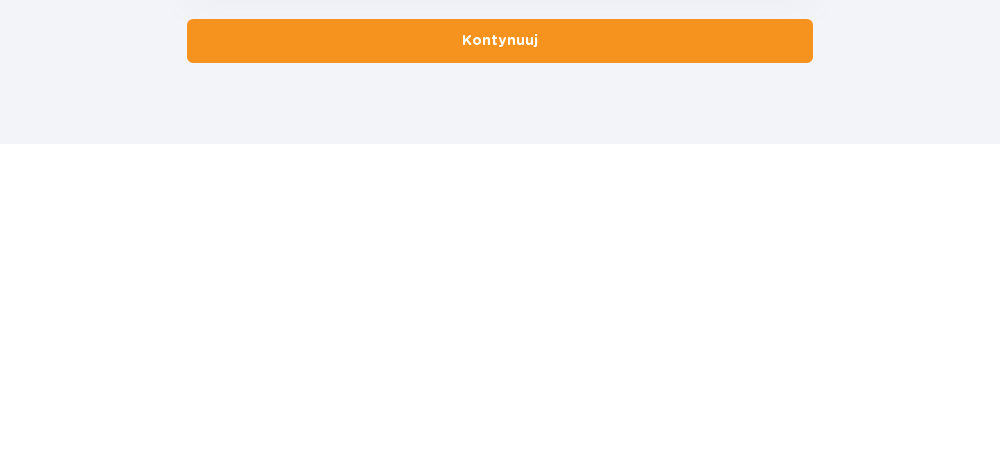scroll, scrollTop: 1558, scrollLeft: 0, axis: vertical 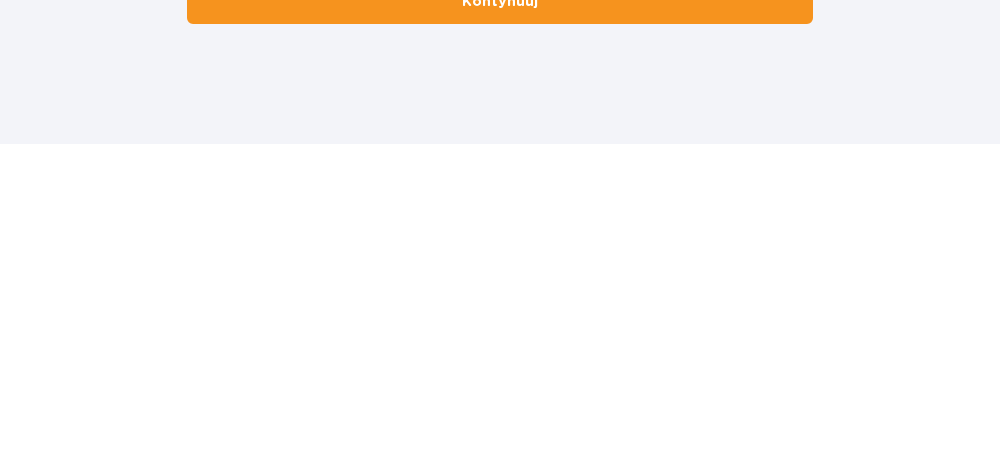 type on "693833544" 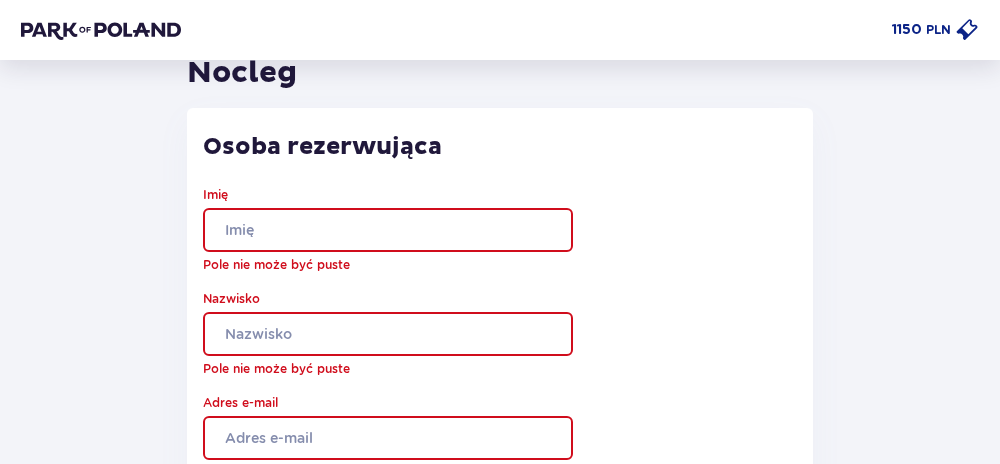scroll, scrollTop: 0, scrollLeft: 0, axis: both 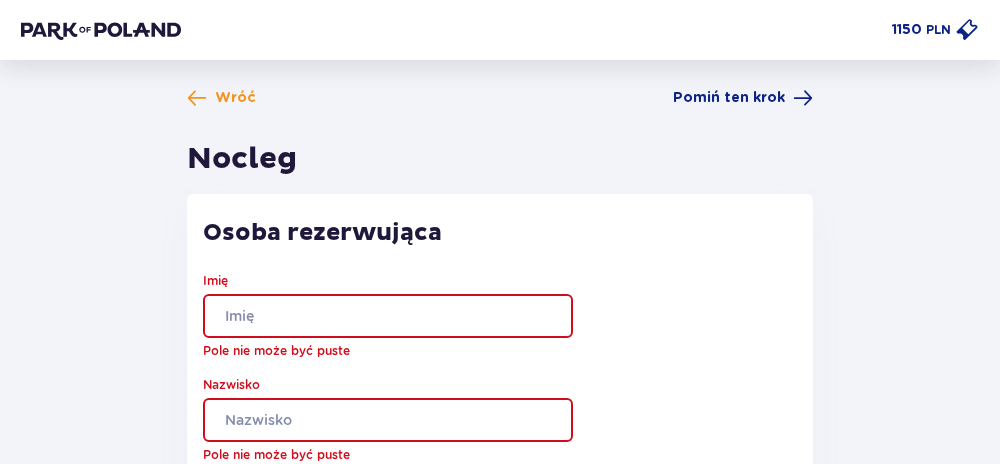 click on "Imię" at bounding box center [388, 316] 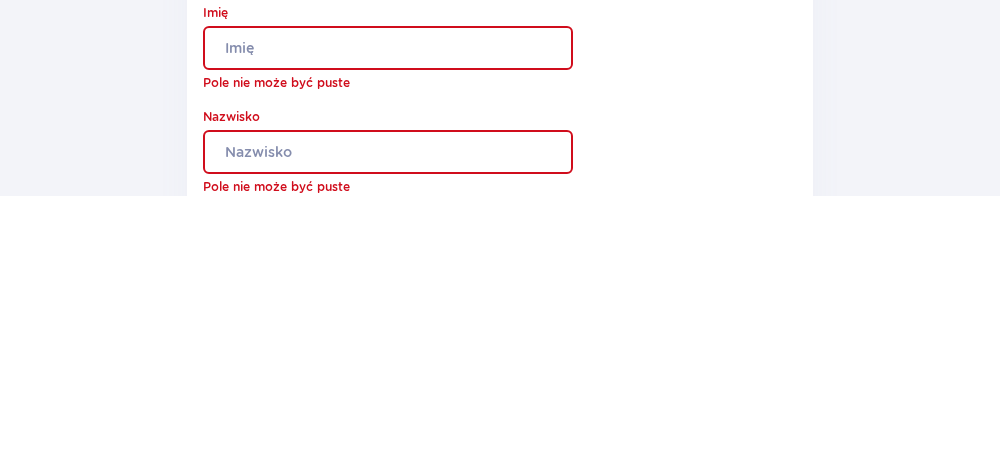type on "Dorota" 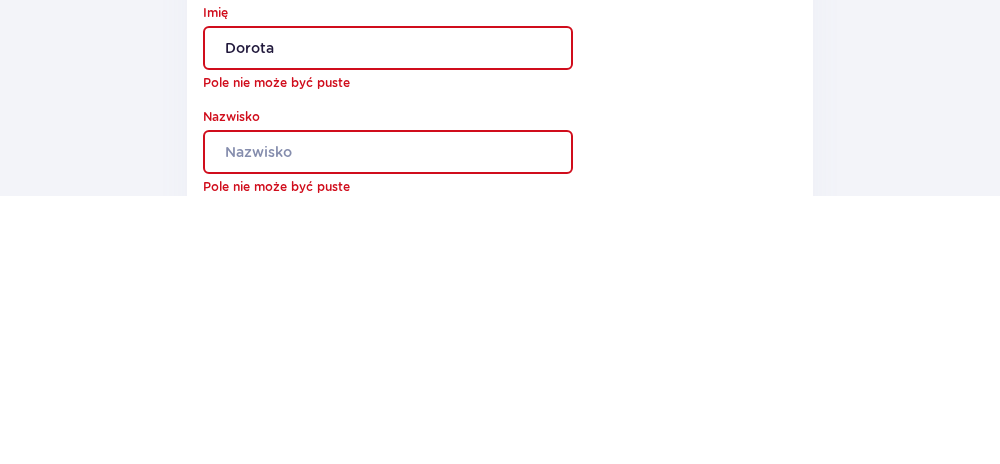 type on "Lorkowska" 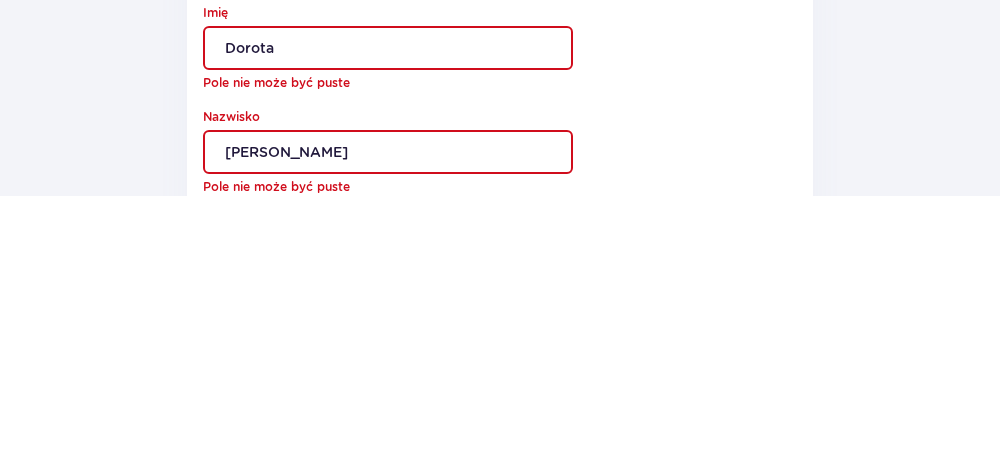 type on "dora123@autograf.pl" 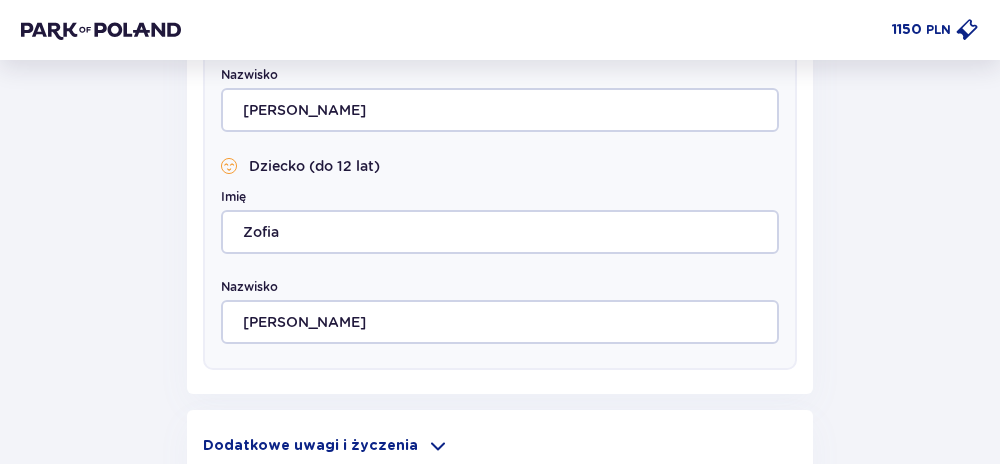 scroll, scrollTop: 1492, scrollLeft: 0, axis: vertical 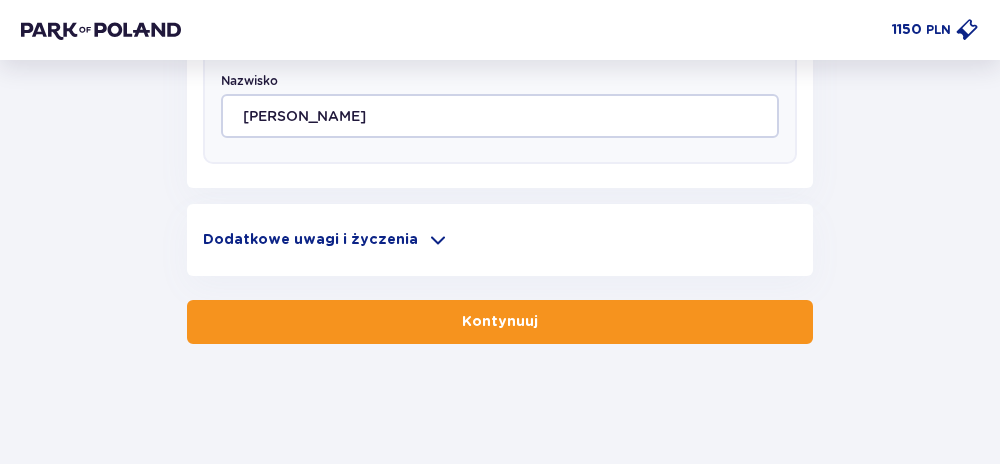 click on "Kontynuuj" at bounding box center [500, 322] 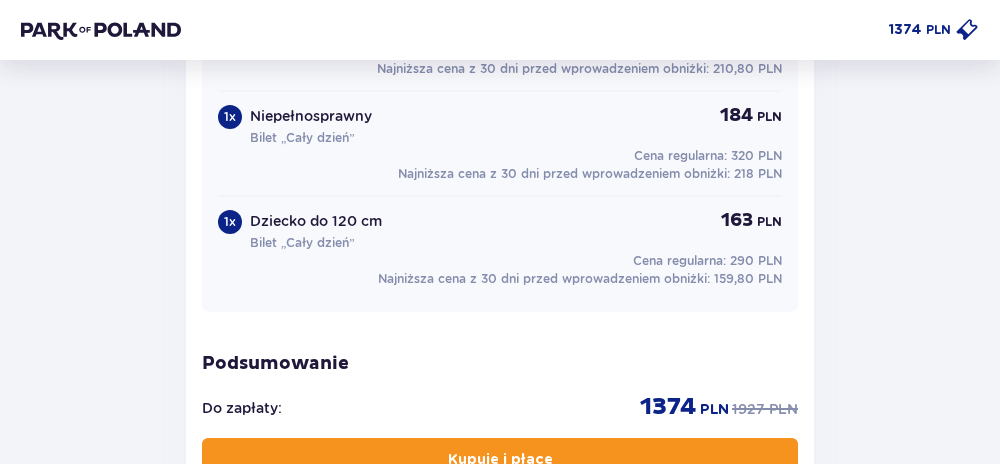 scroll, scrollTop: 2294, scrollLeft: 0, axis: vertical 